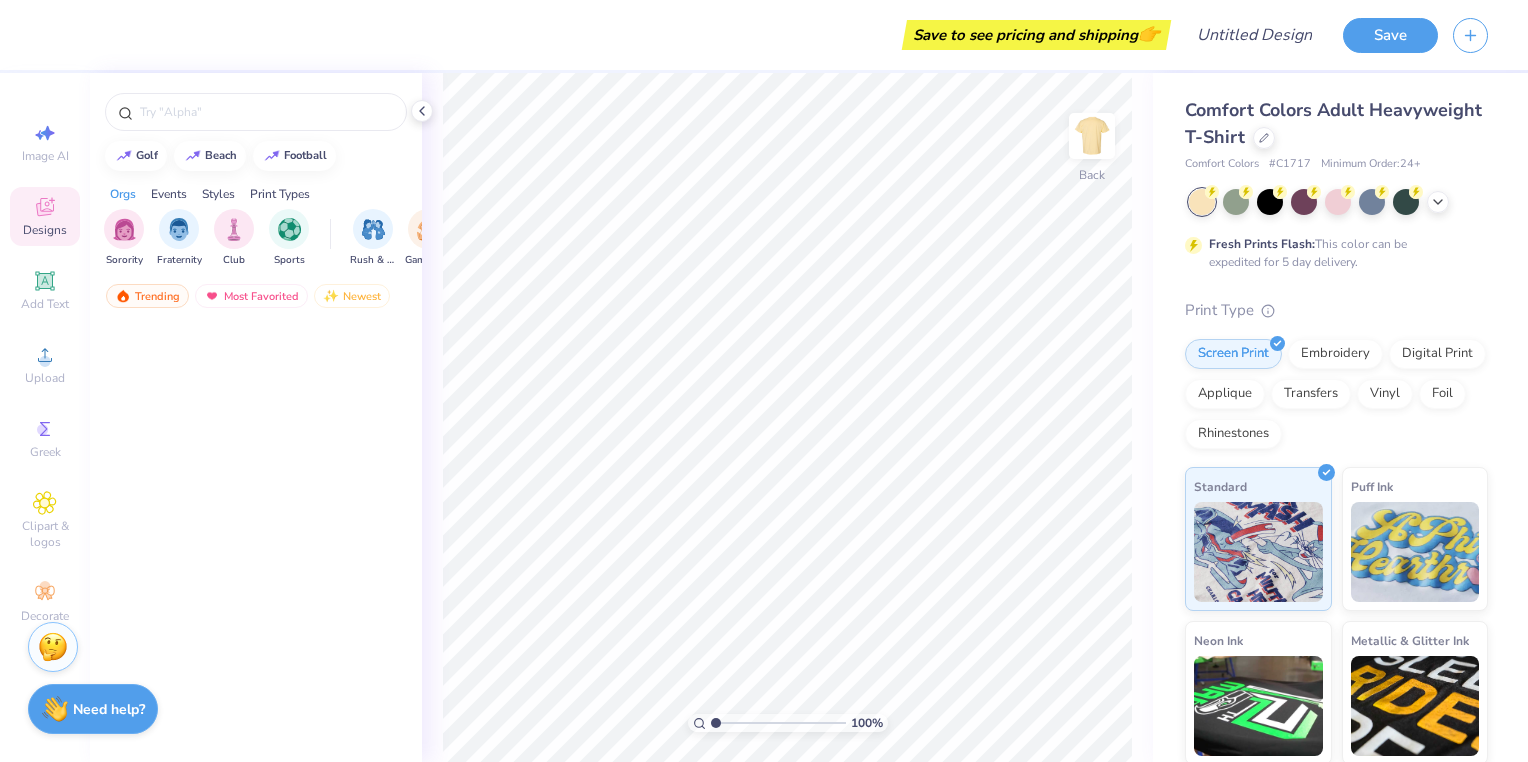 scroll, scrollTop: 0, scrollLeft: 0, axis: both 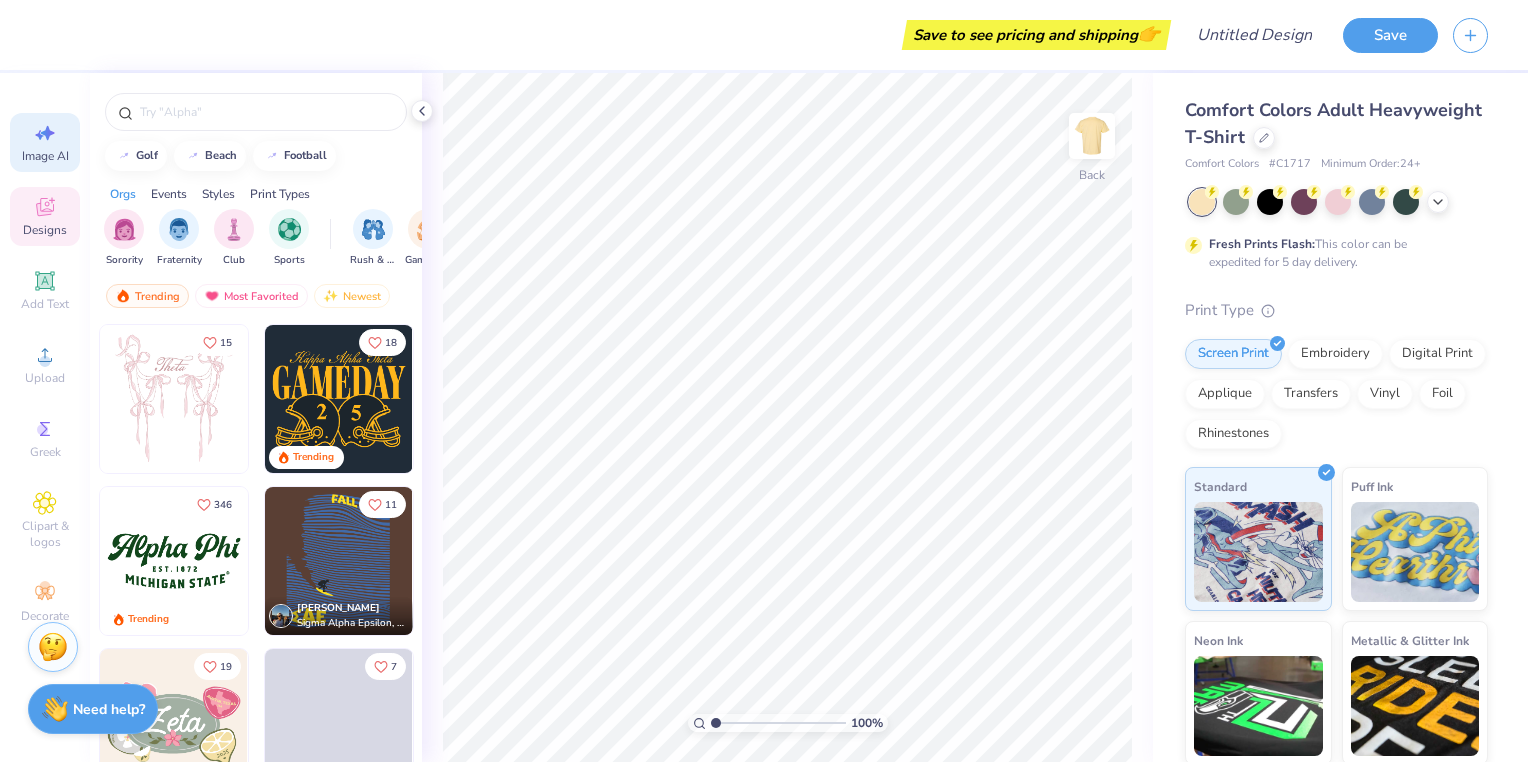 click on "Image AI" at bounding box center [45, 142] 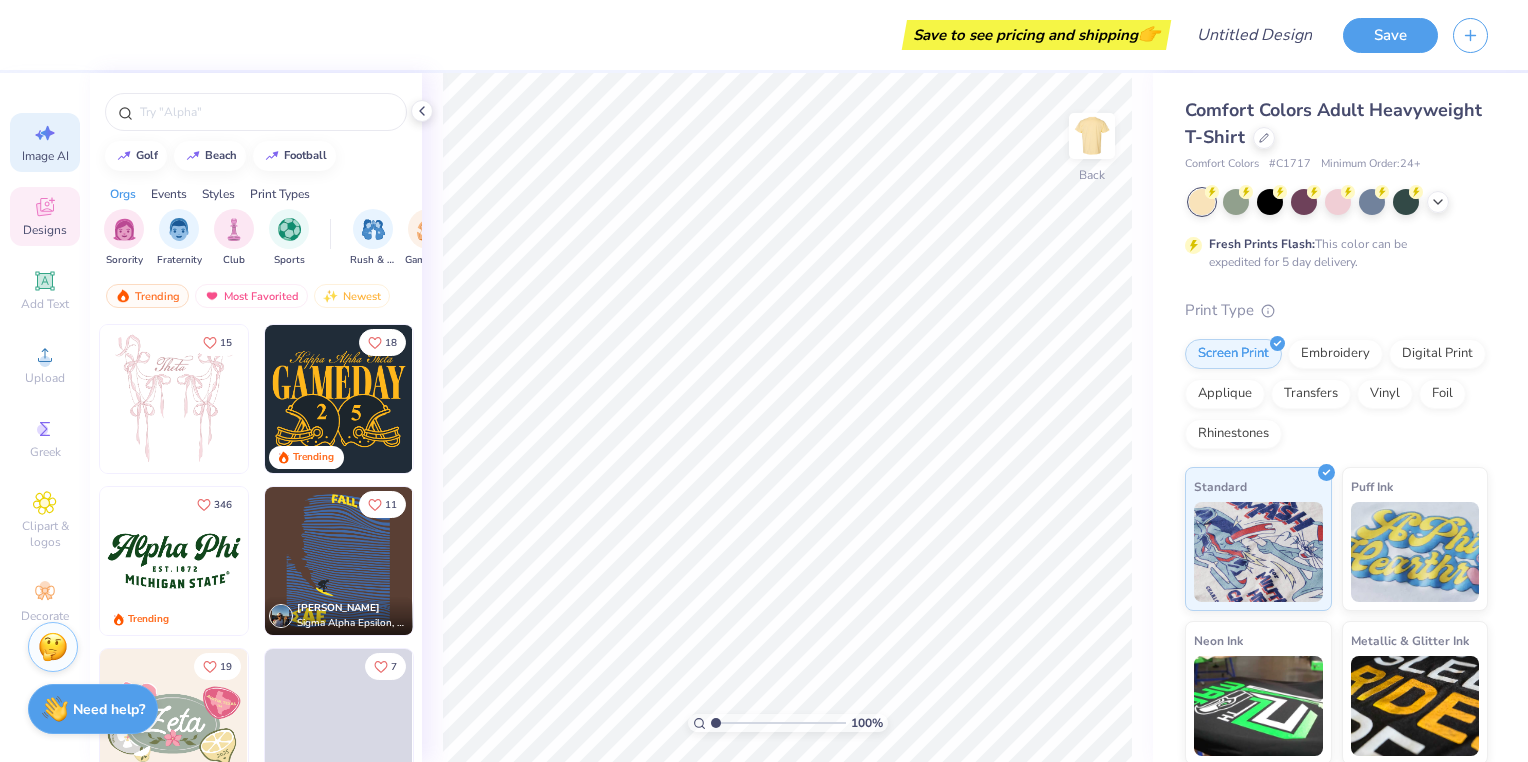 select on "4" 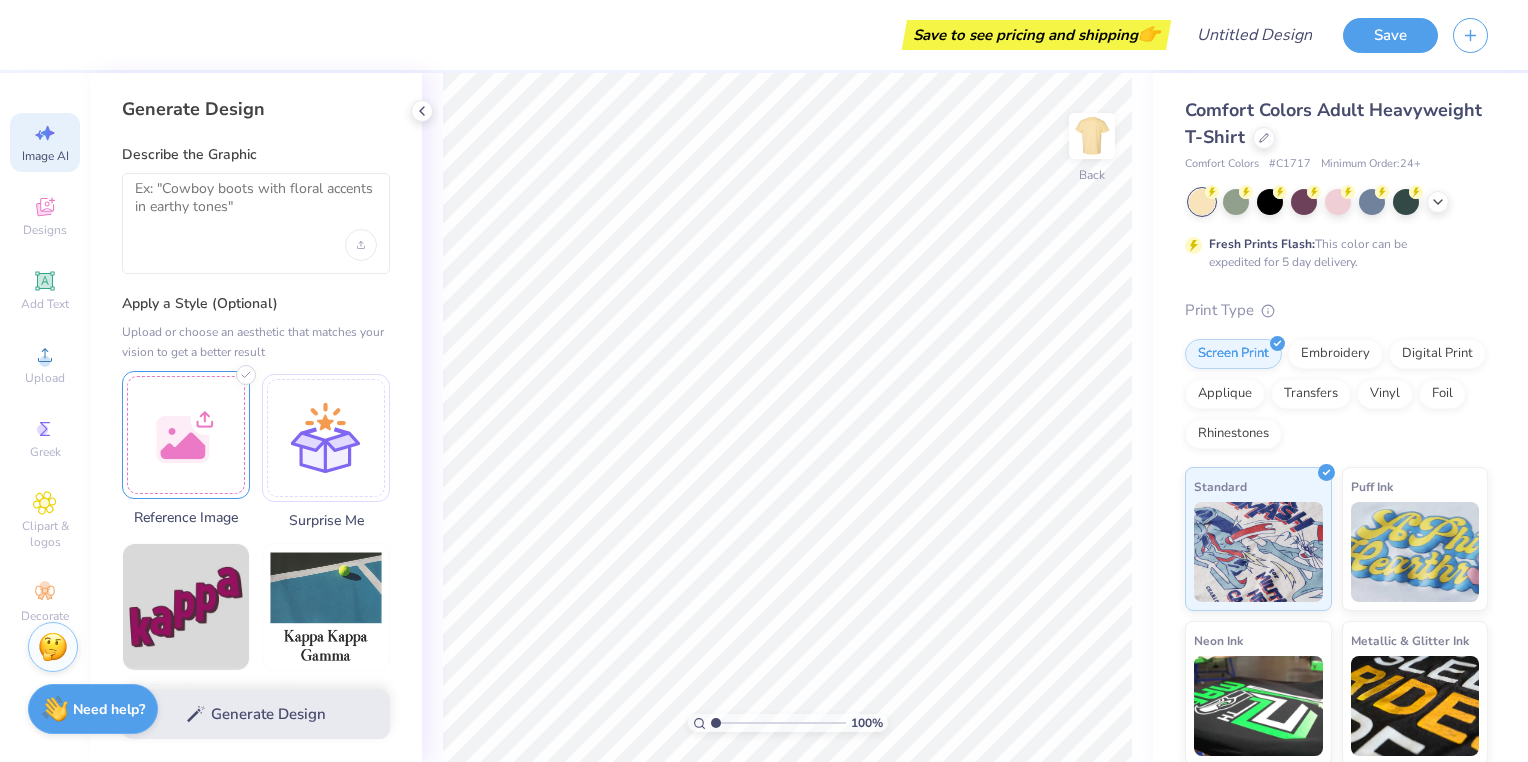 click at bounding box center (186, 435) 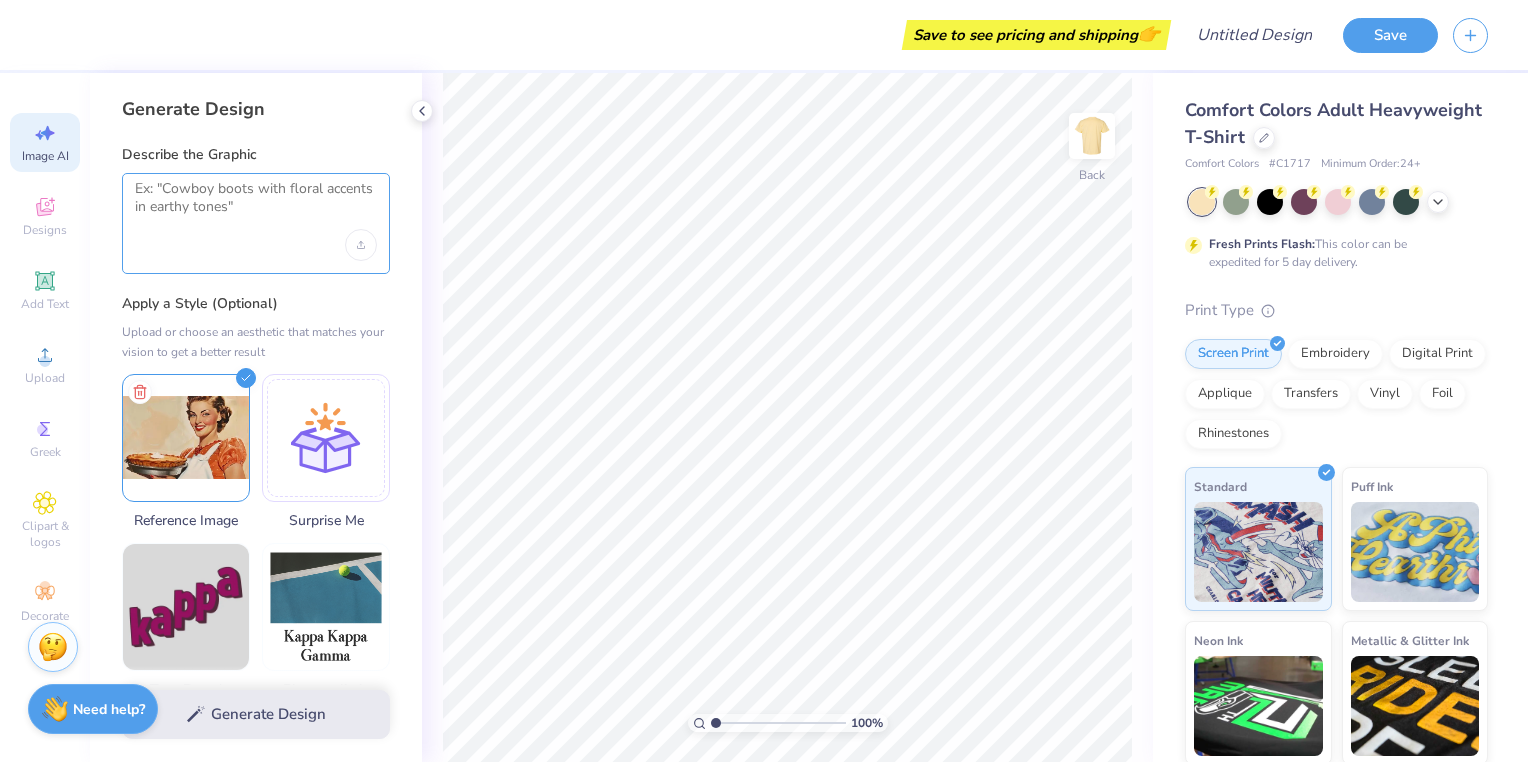 click at bounding box center [256, 205] 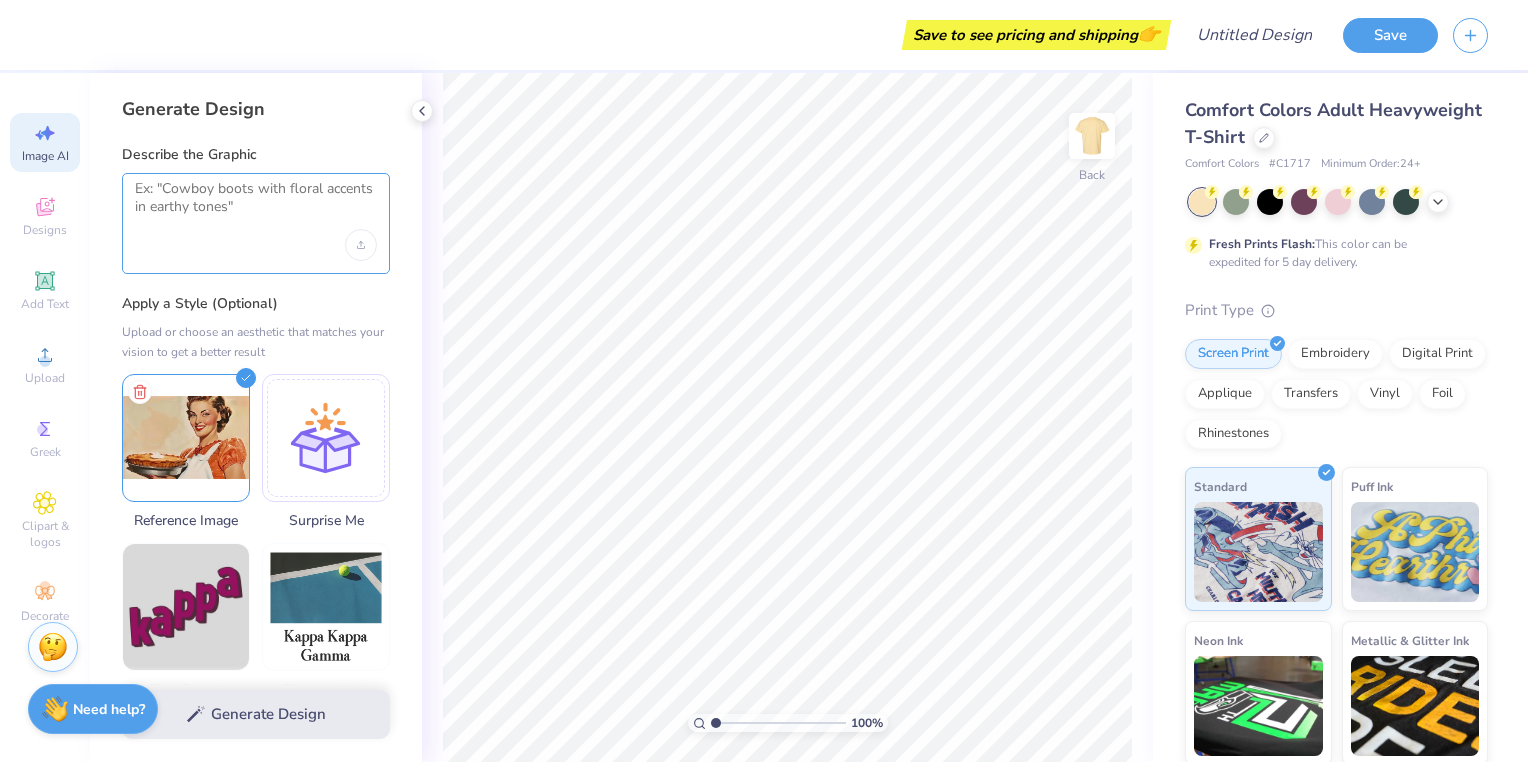 type on "b" 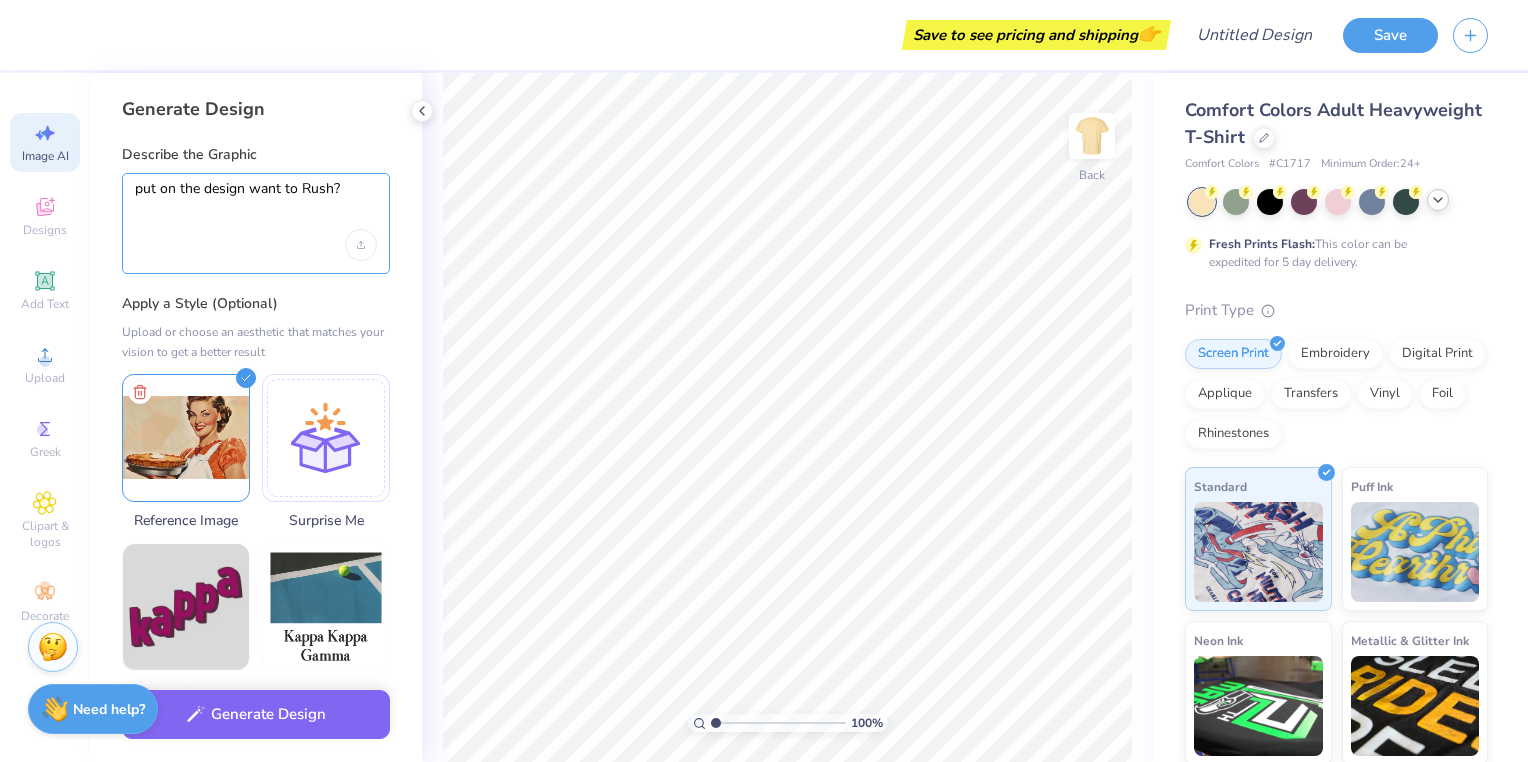 type on "put on the design want to Rush?" 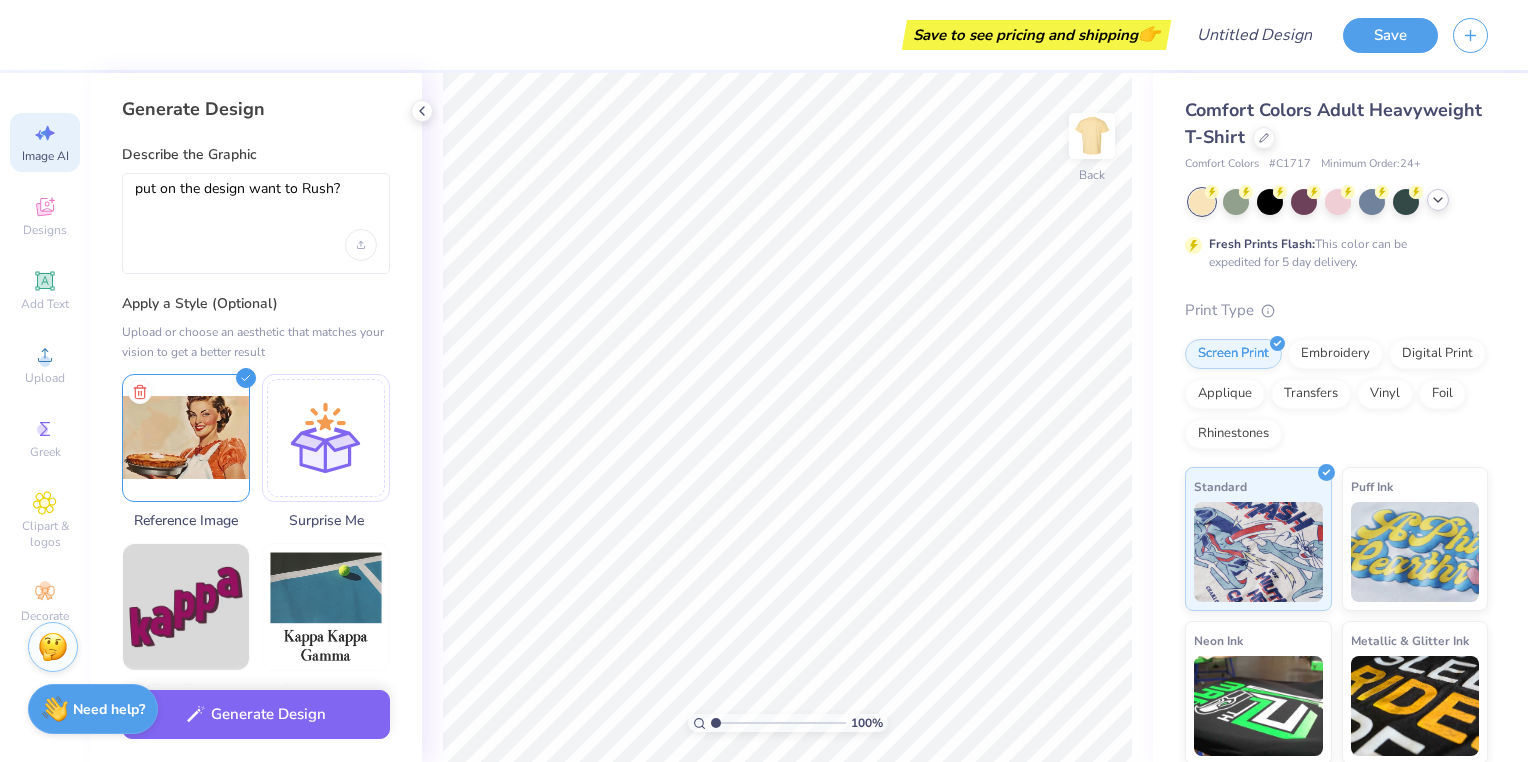 click at bounding box center (1438, 200) 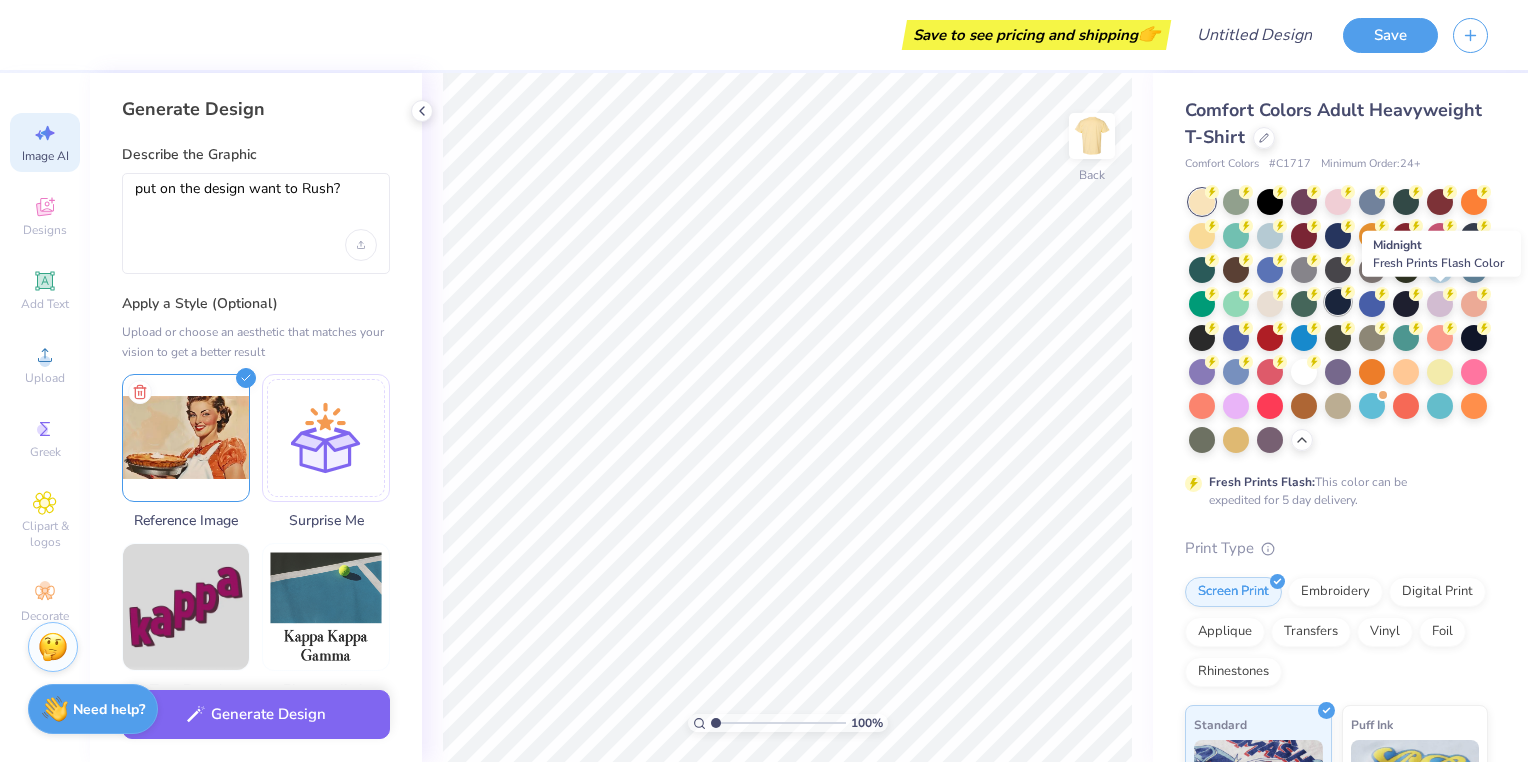 click at bounding box center [1338, 302] 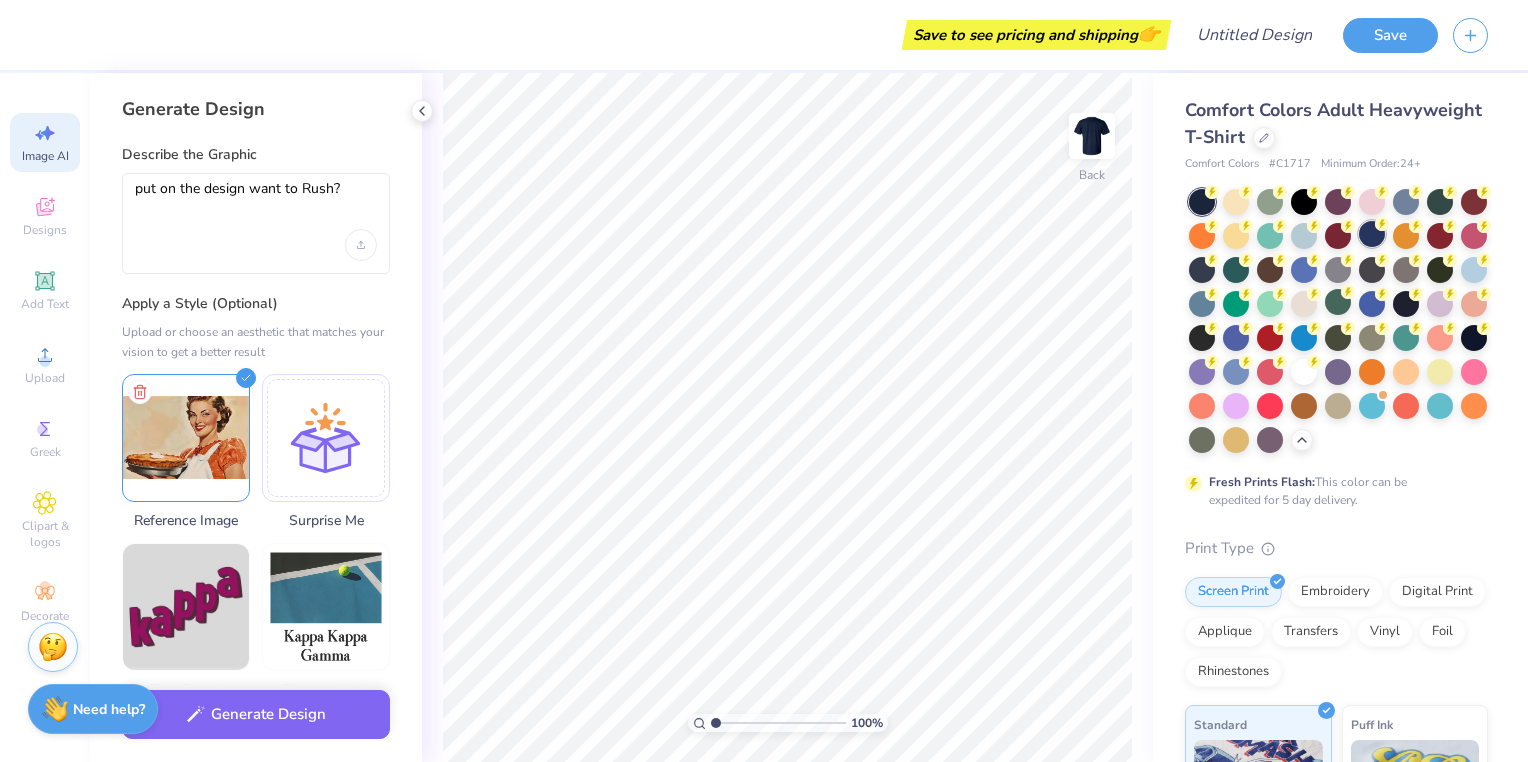 click at bounding box center (1372, 234) 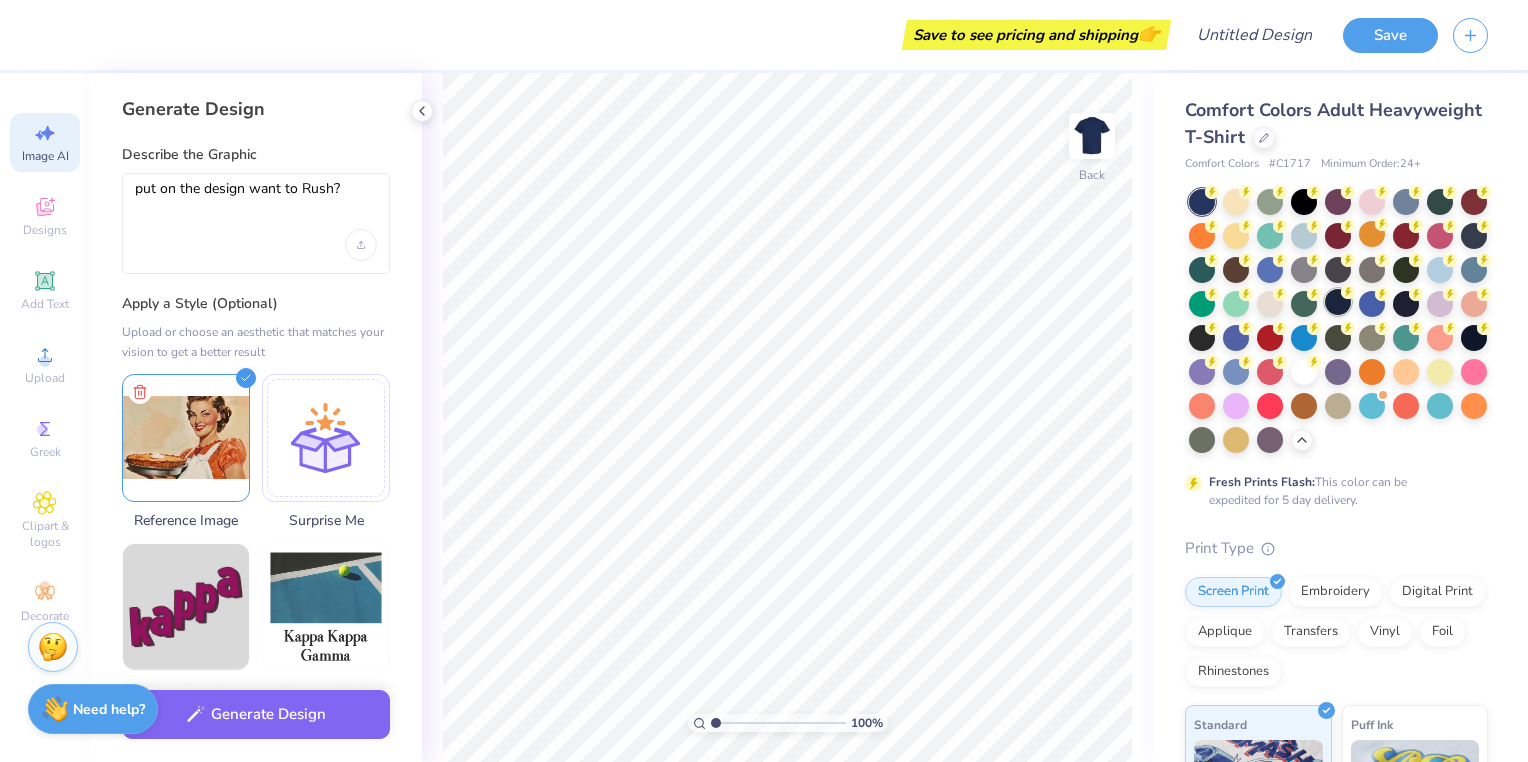 click at bounding box center (1338, 302) 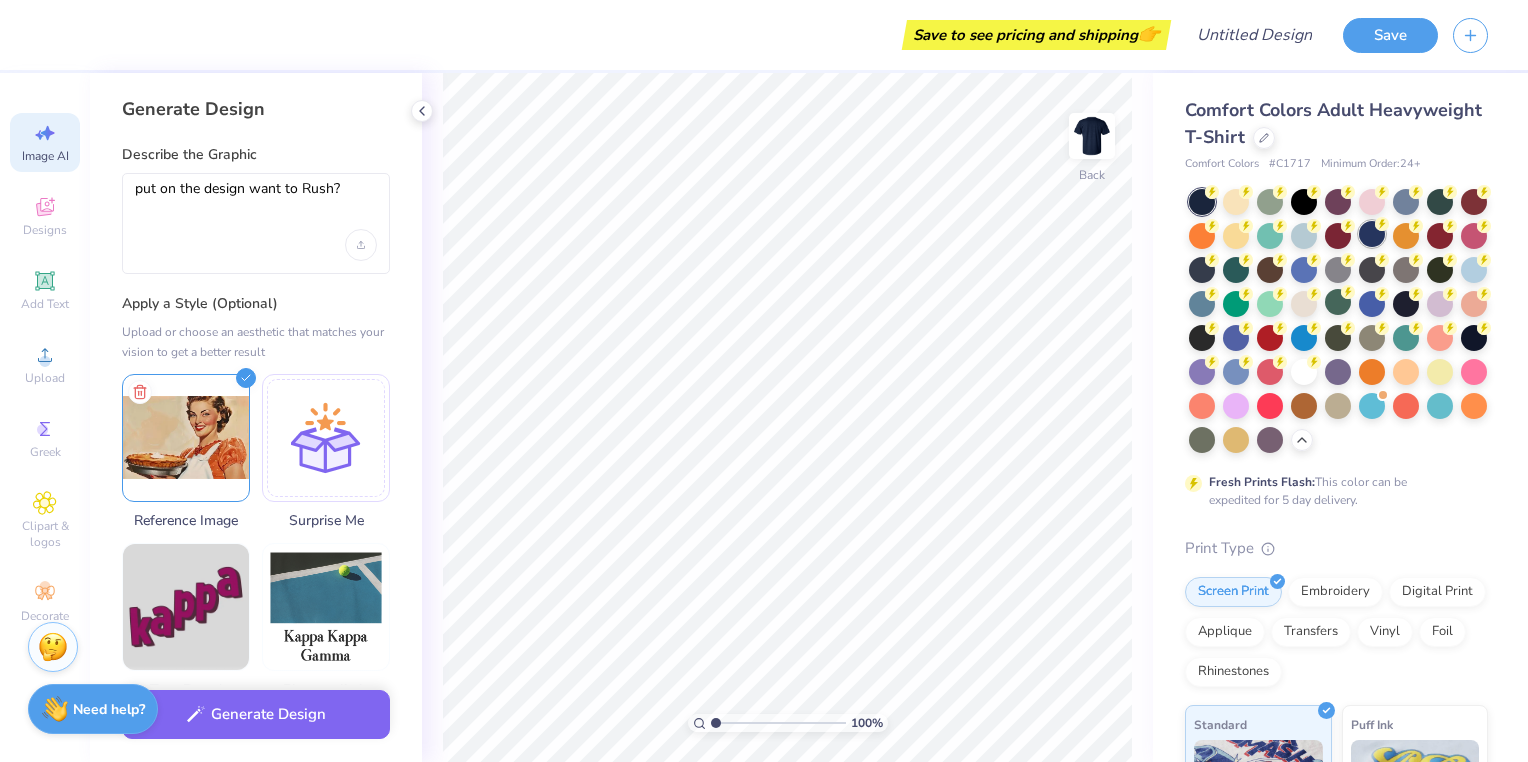 click at bounding box center [1372, 234] 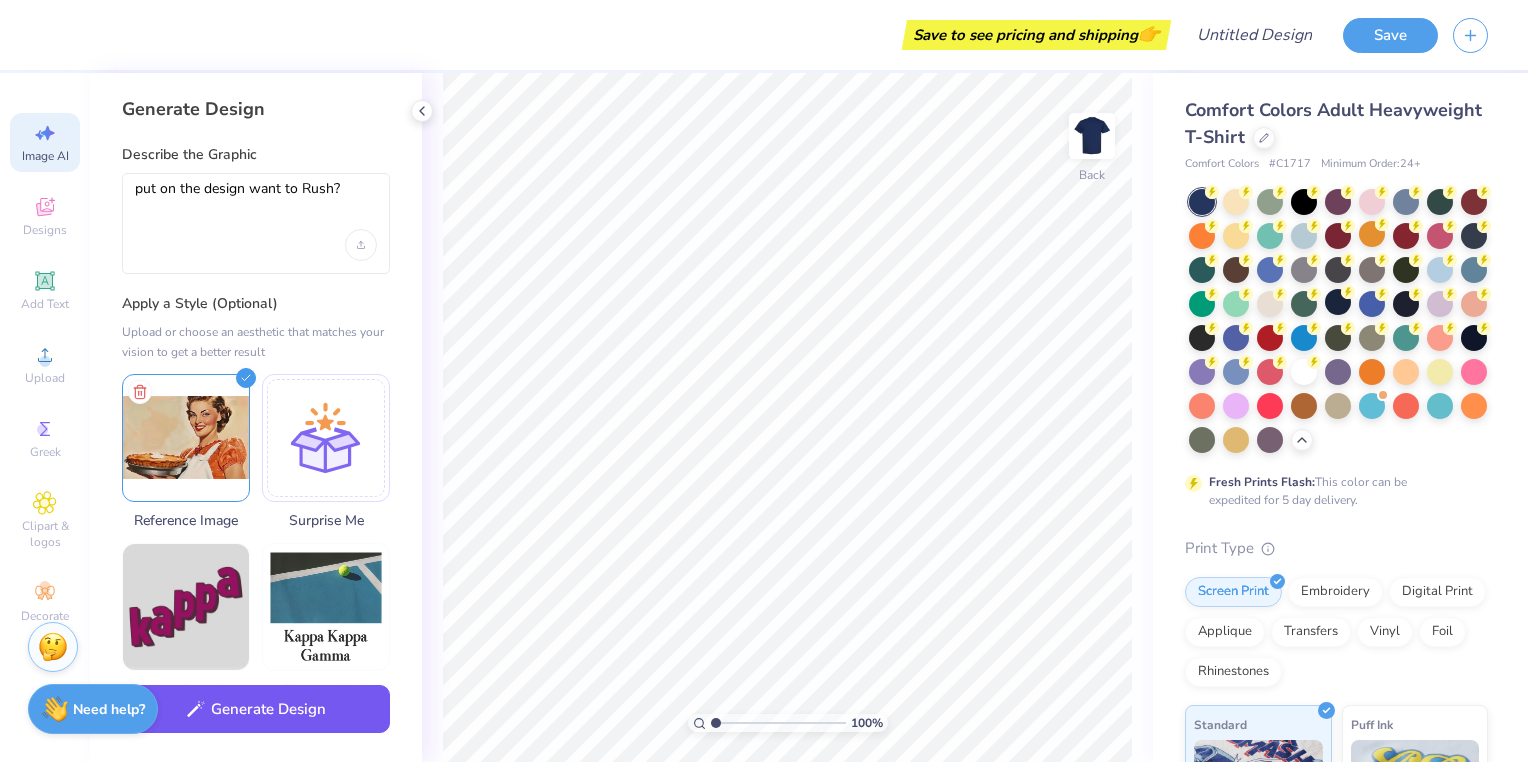 click on "Generate Design" at bounding box center [256, 709] 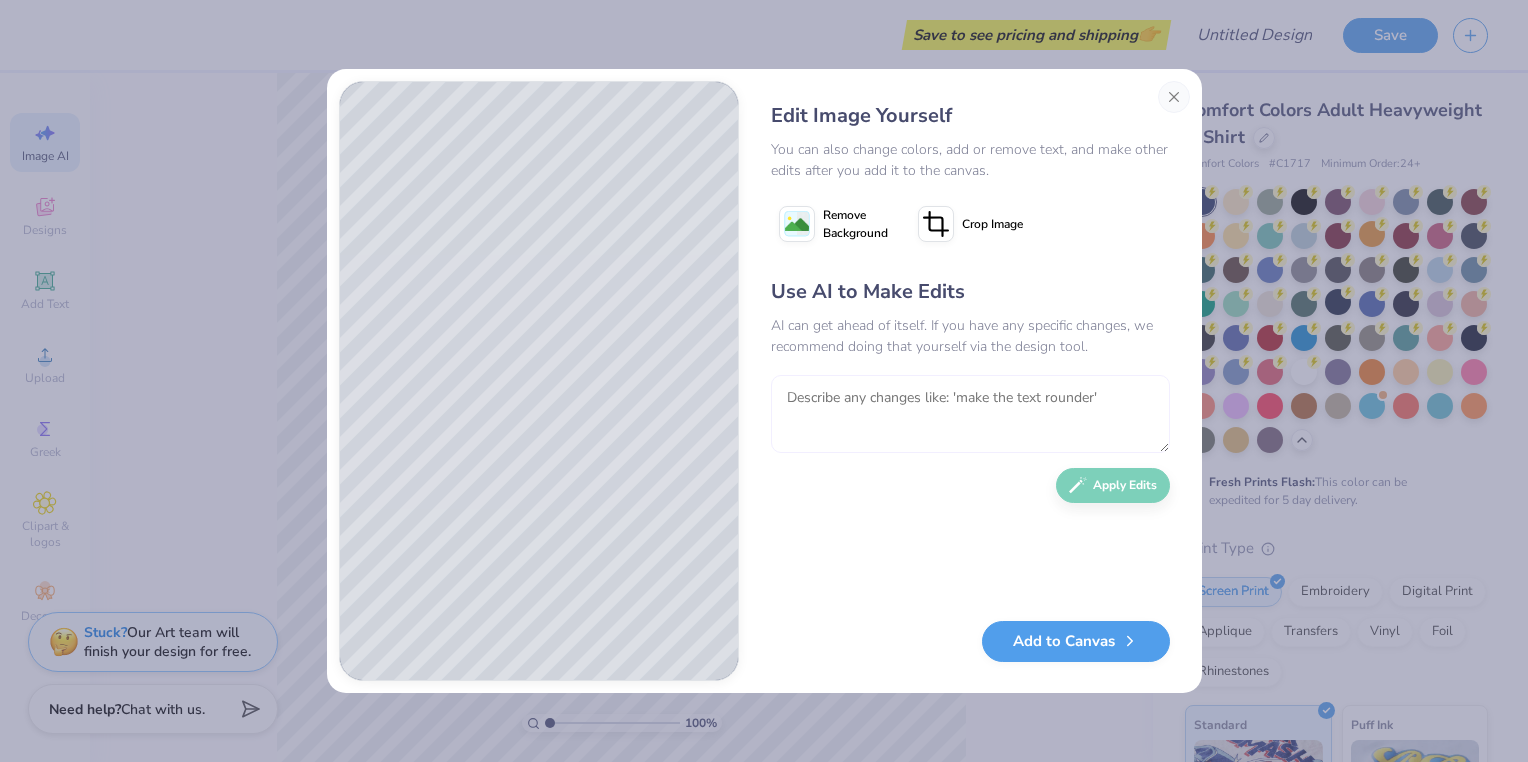 click at bounding box center (970, 414) 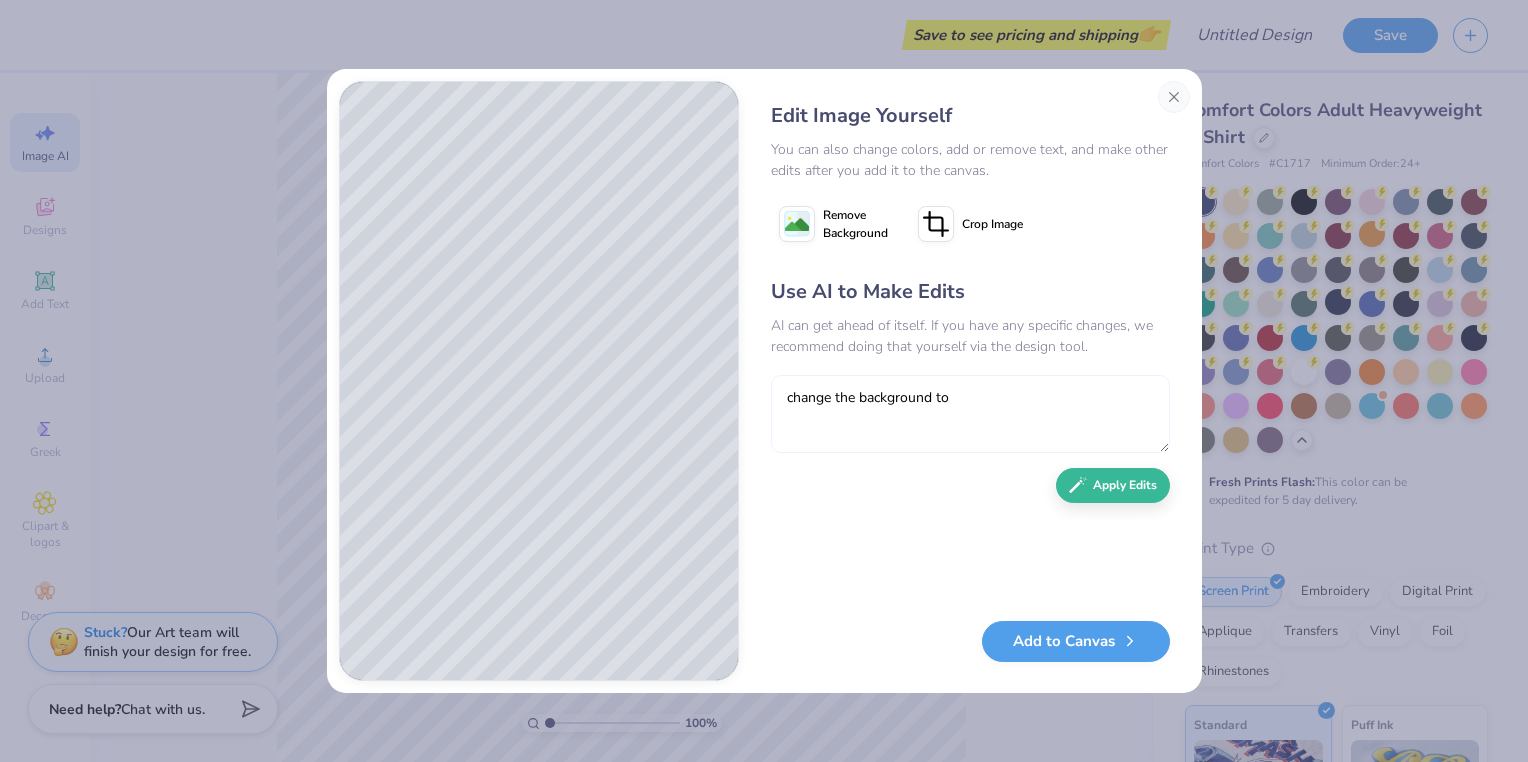 click on "change the background to" at bounding box center (970, 414) 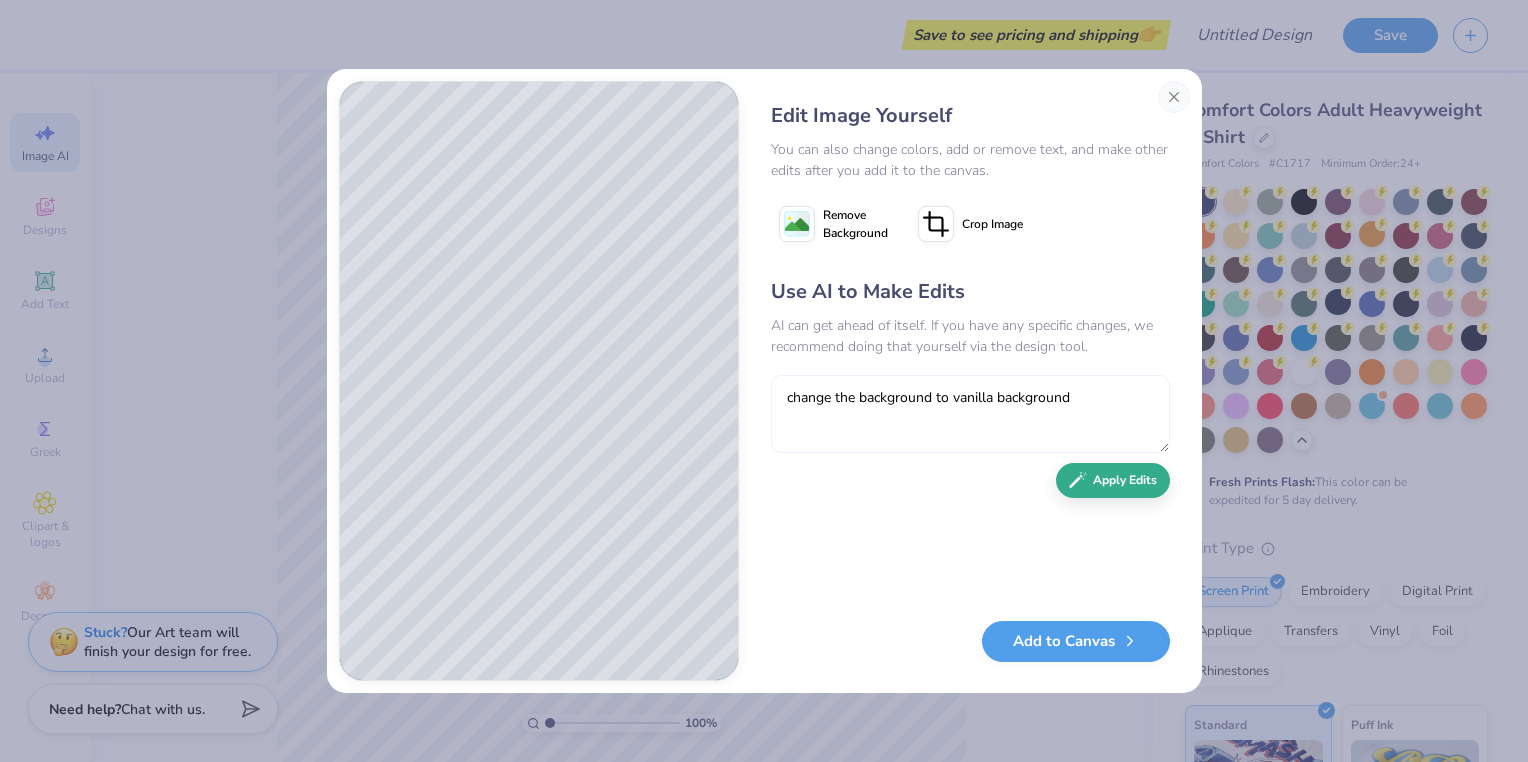 type on "change the background to vanilla background" 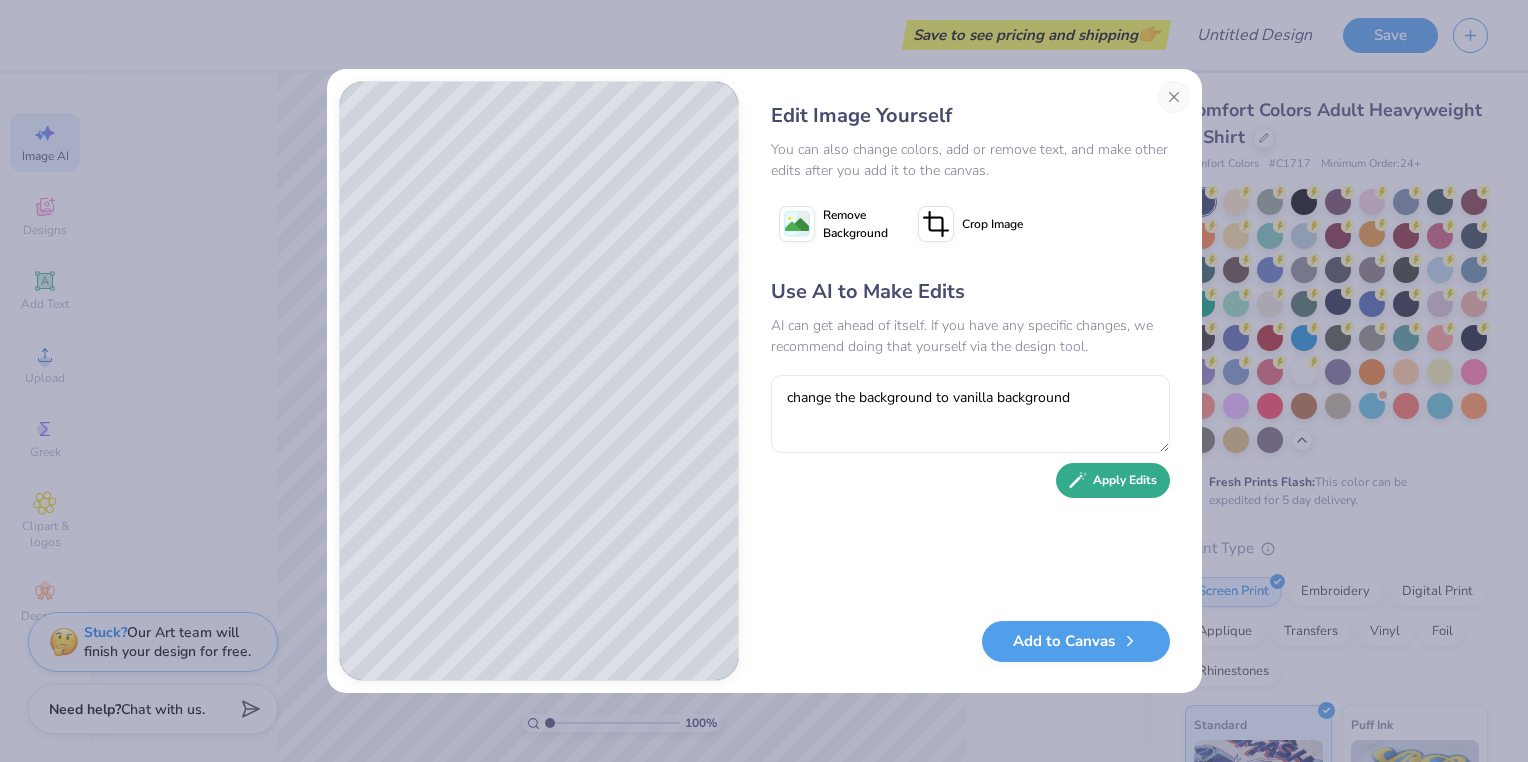 click on "Apply Edits" at bounding box center [1113, 480] 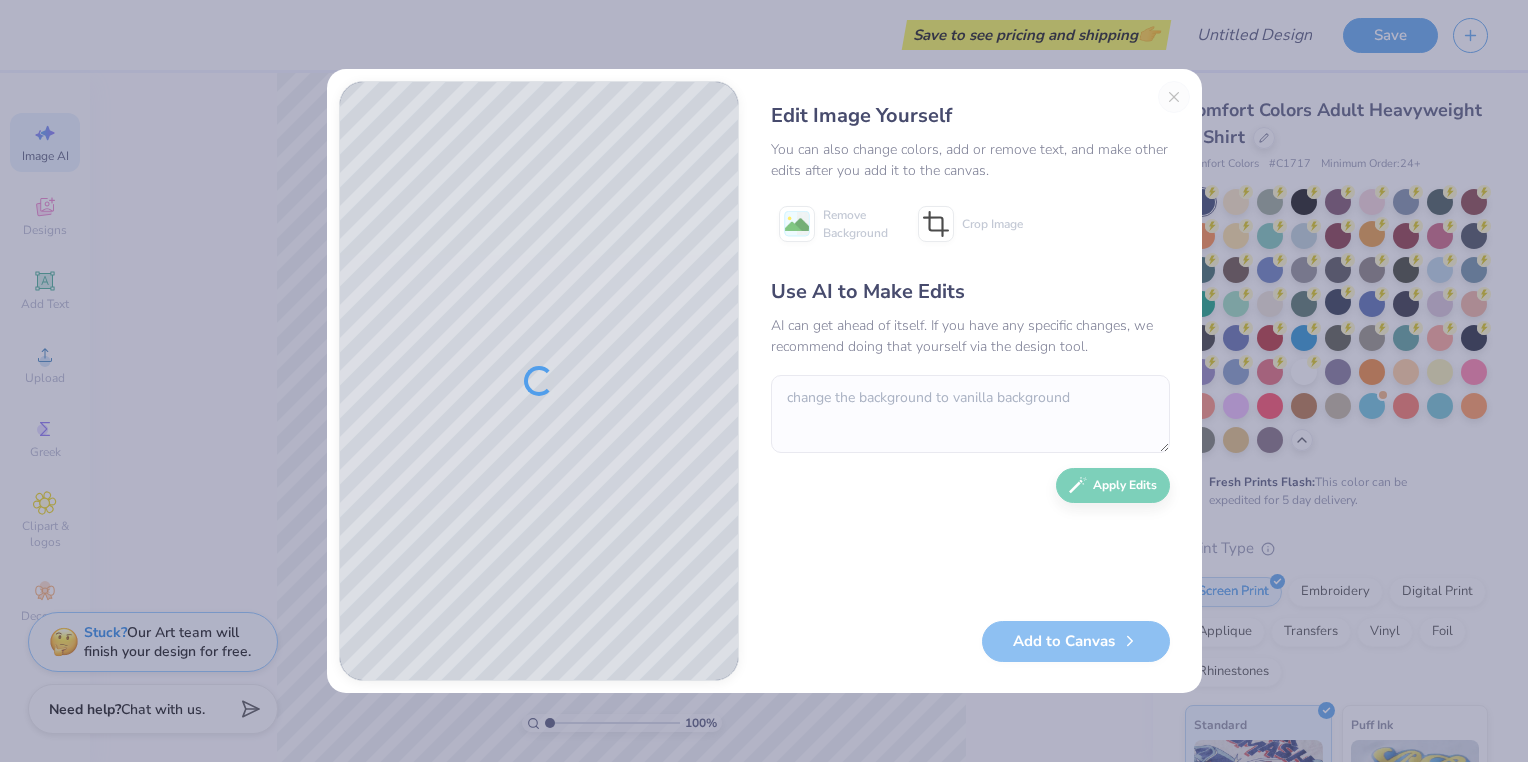 click on "Use AI to Make Edits AI can get ahead of itself. If you have any specific changes, we recommend doing that yourself via the design tool. change the background to vanilla background Apply Edits" at bounding box center [970, 439] 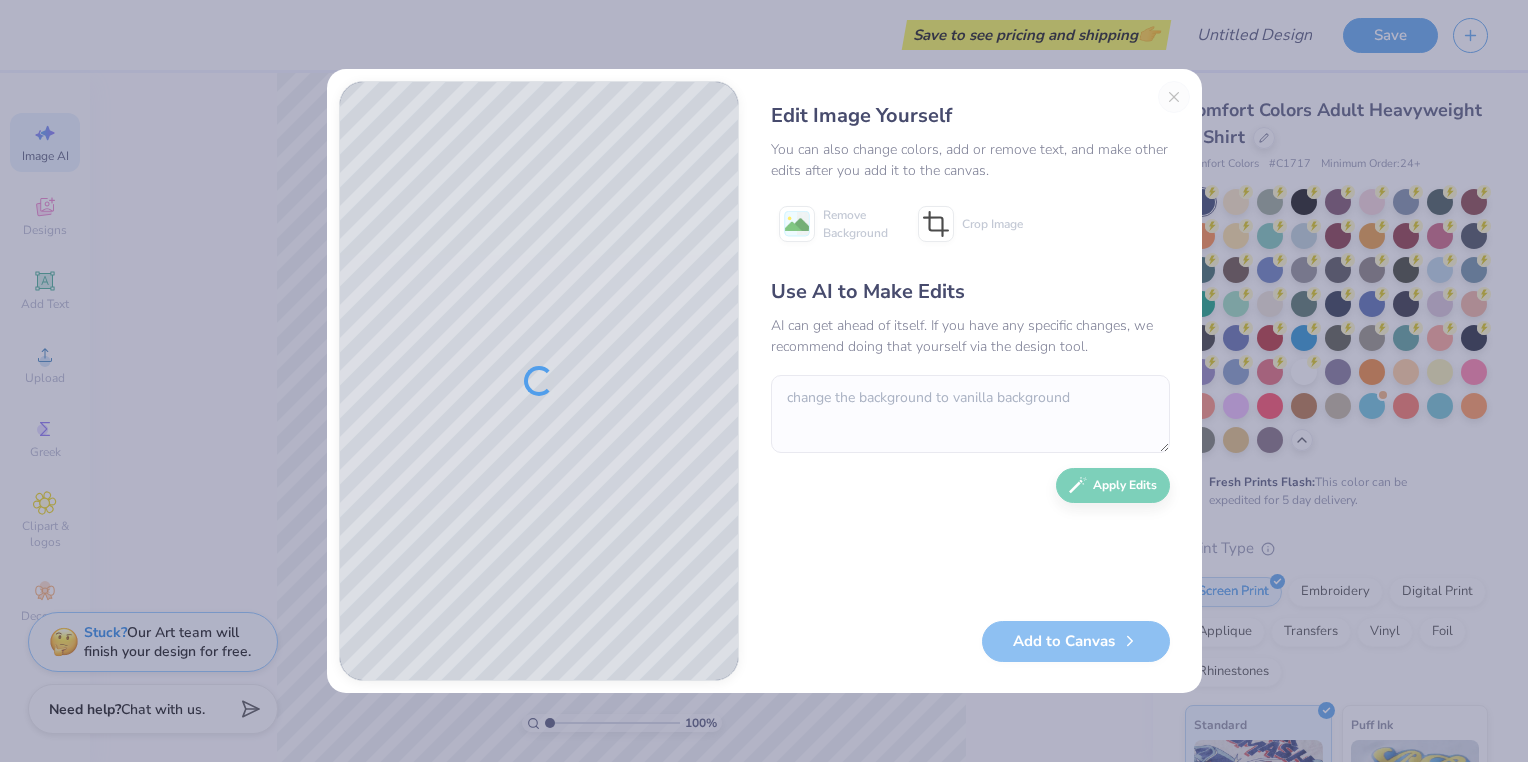 scroll, scrollTop: 0, scrollLeft: 0, axis: both 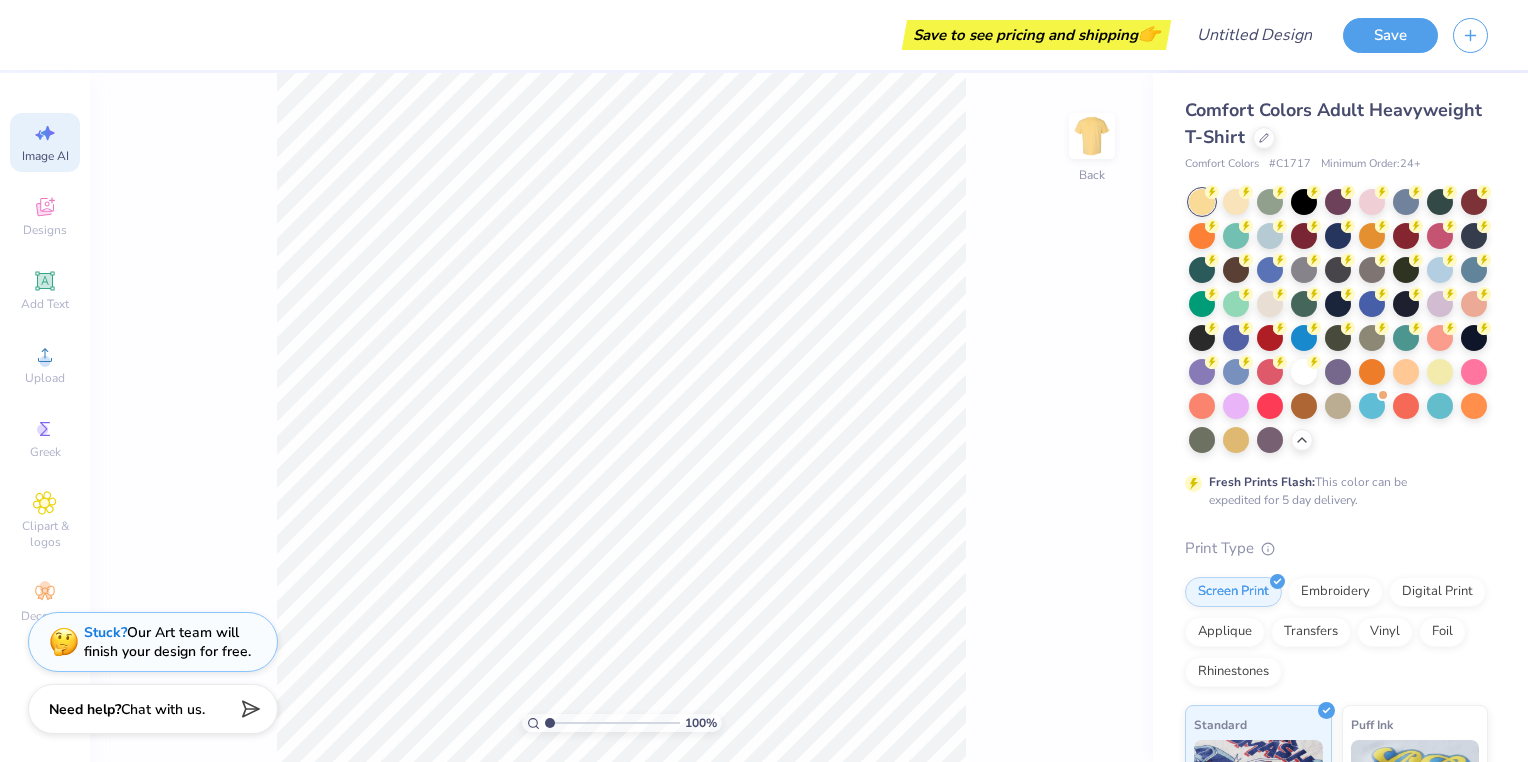 select on "4" 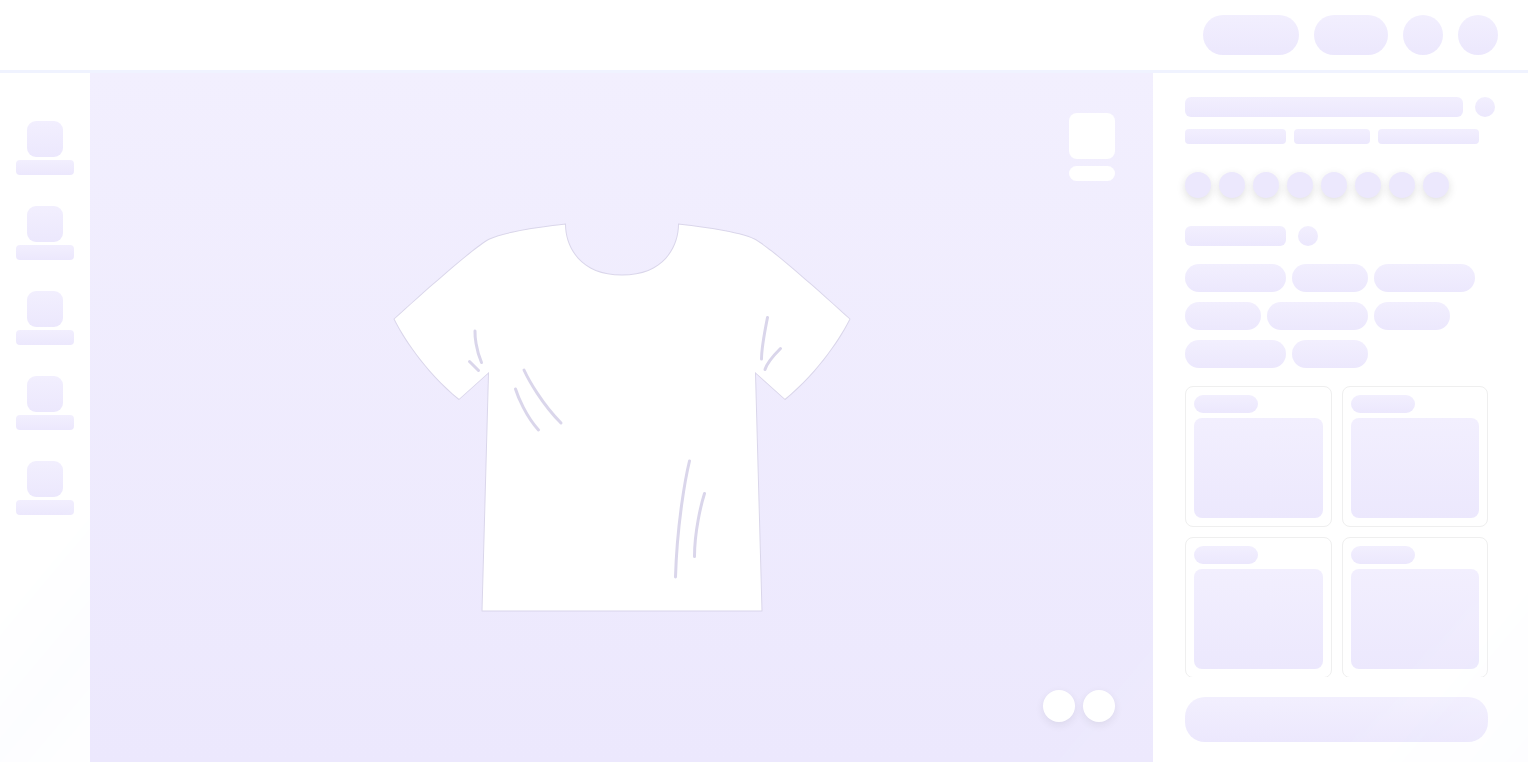 scroll, scrollTop: 0, scrollLeft: 0, axis: both 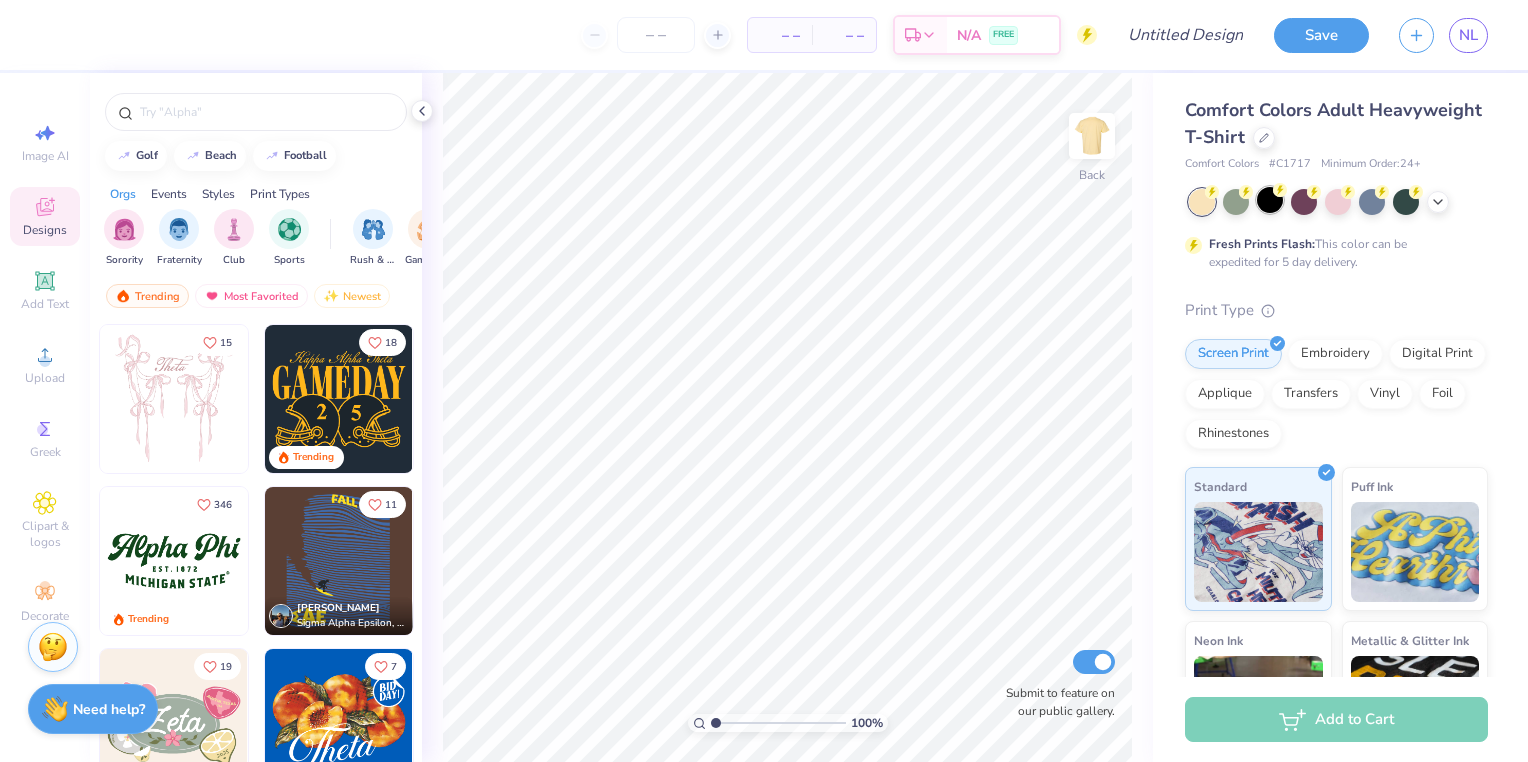 click at bounding box center [1270, 200] 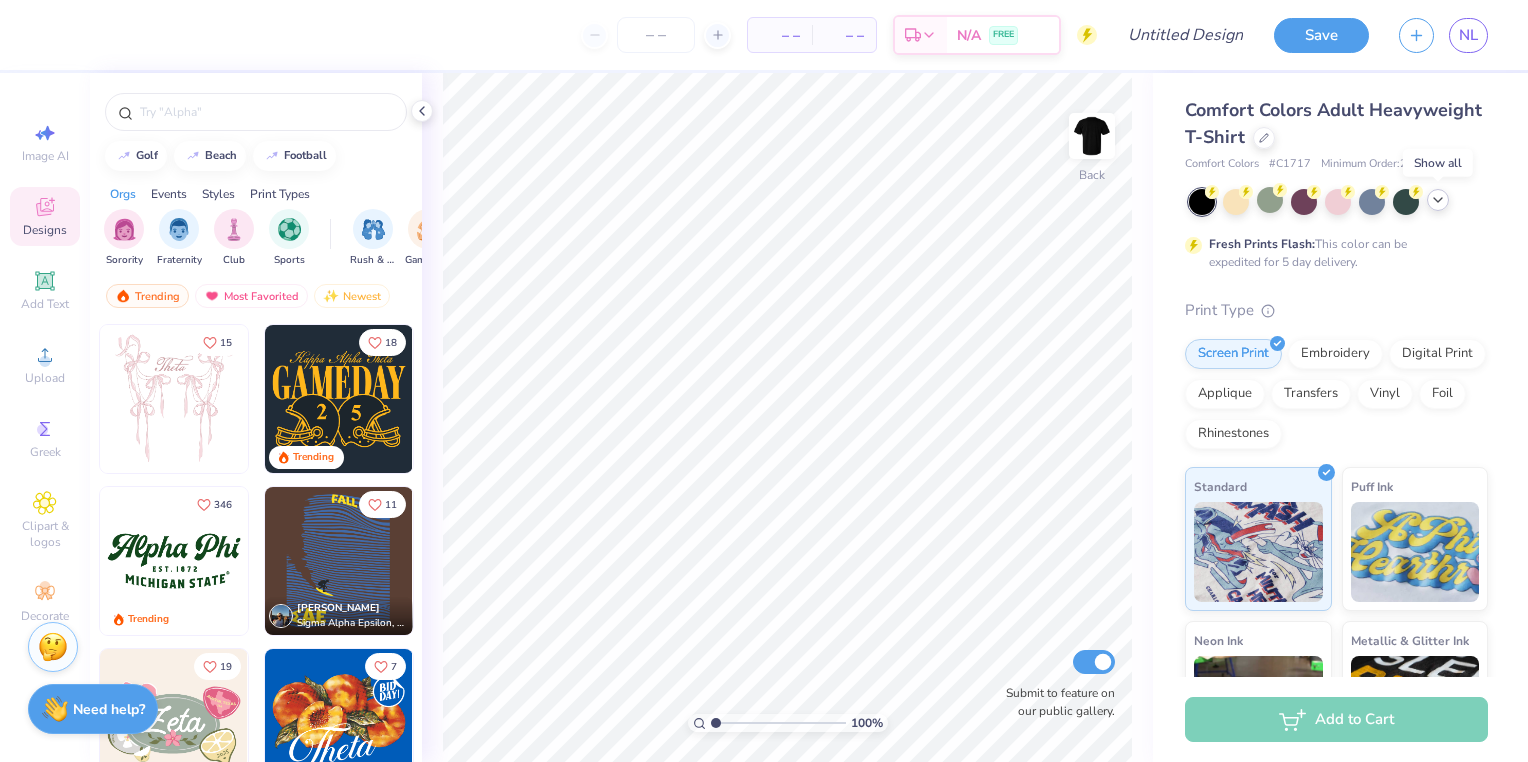 click at bounding box center [1438, 200] 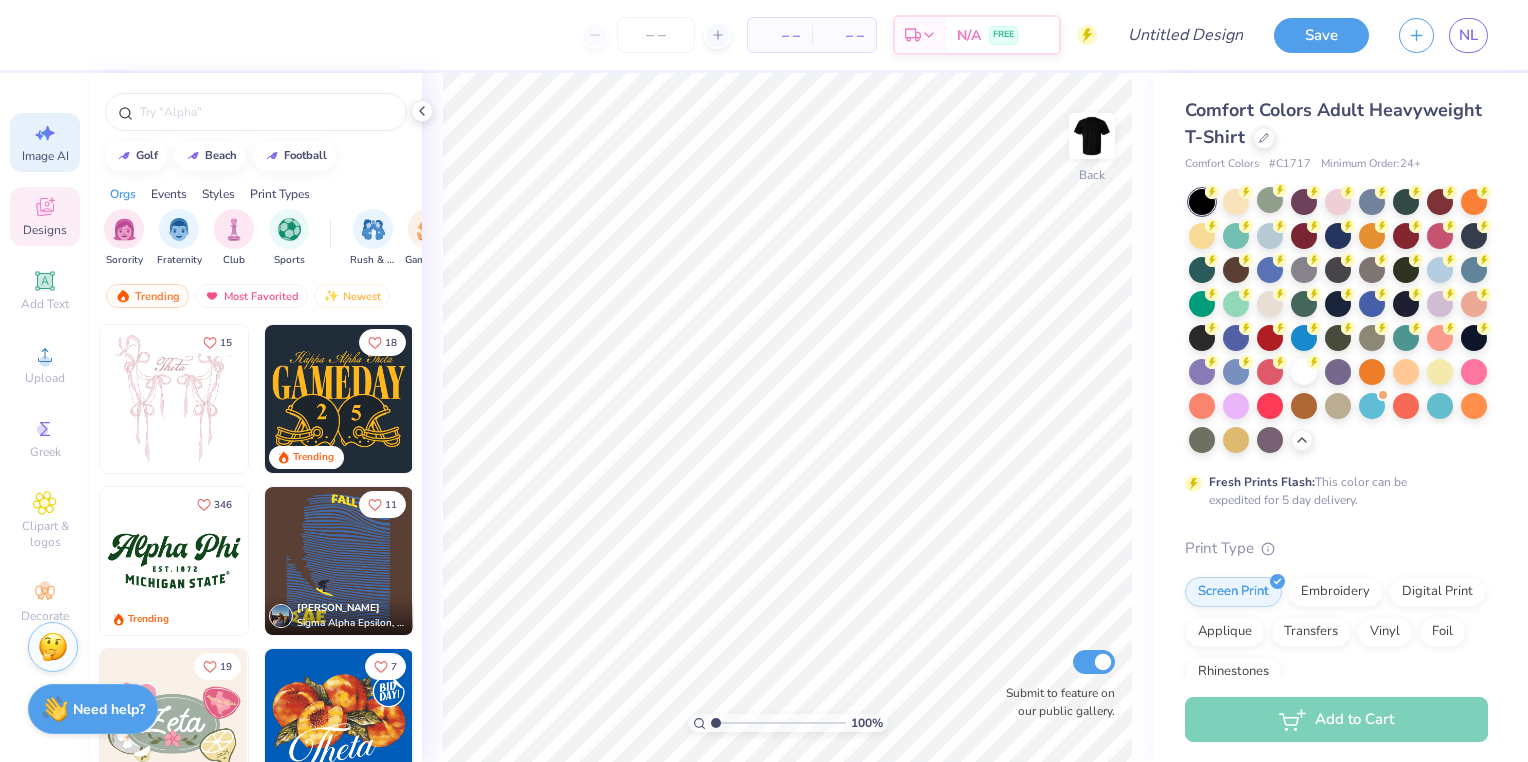 click on "Image AI" at bounding box center (45, 156) 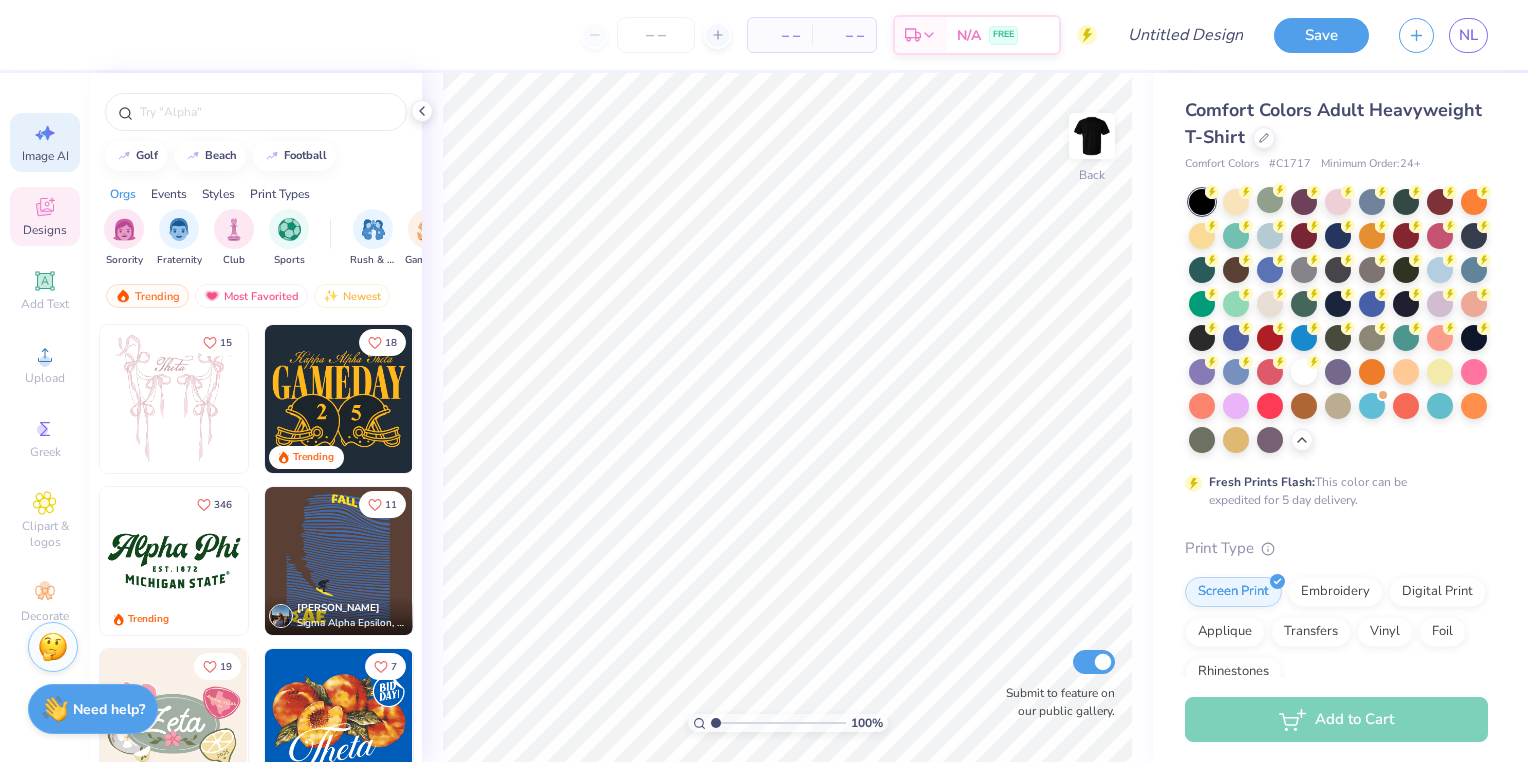 select on "4" 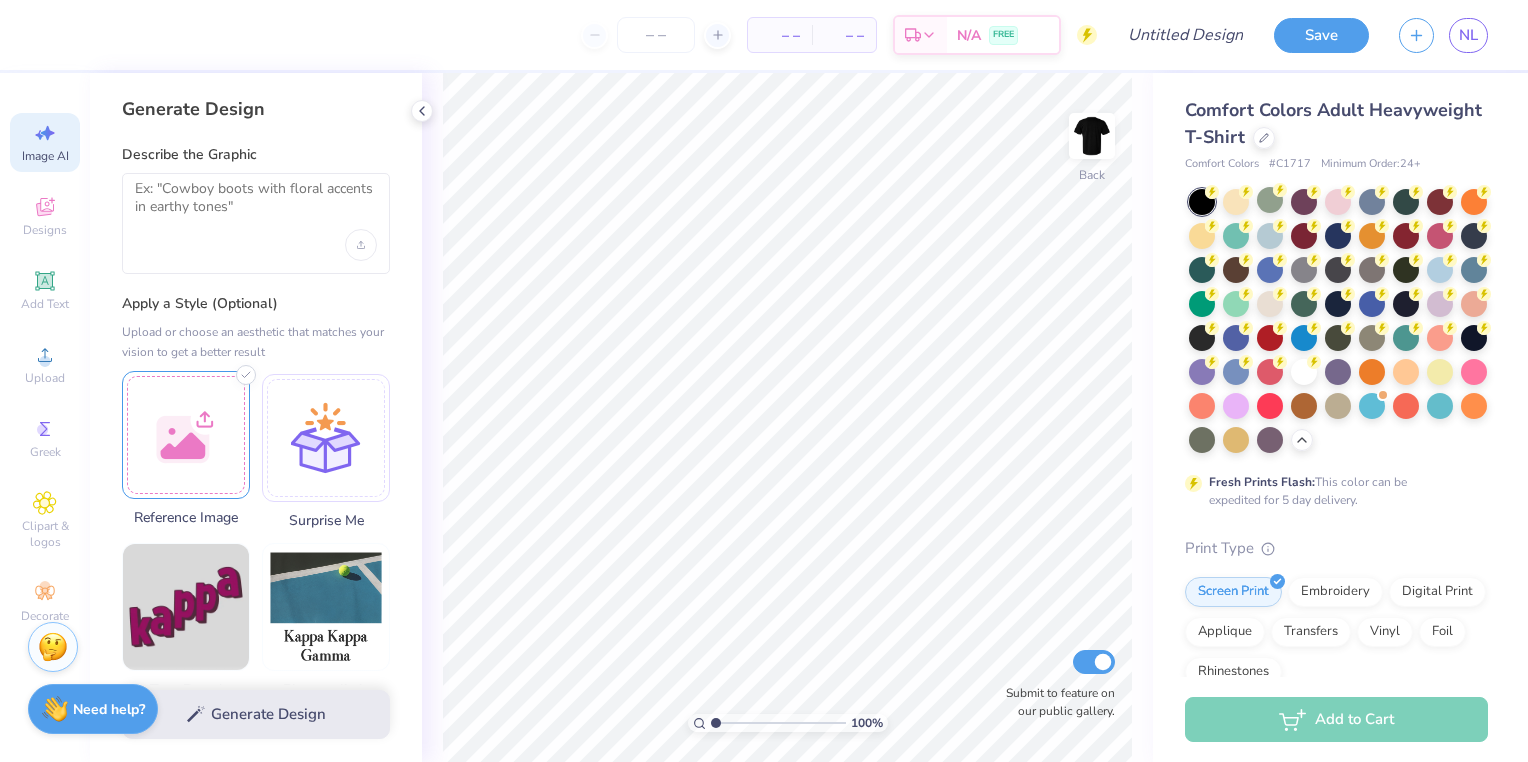 click at bounding box center [186, 435] 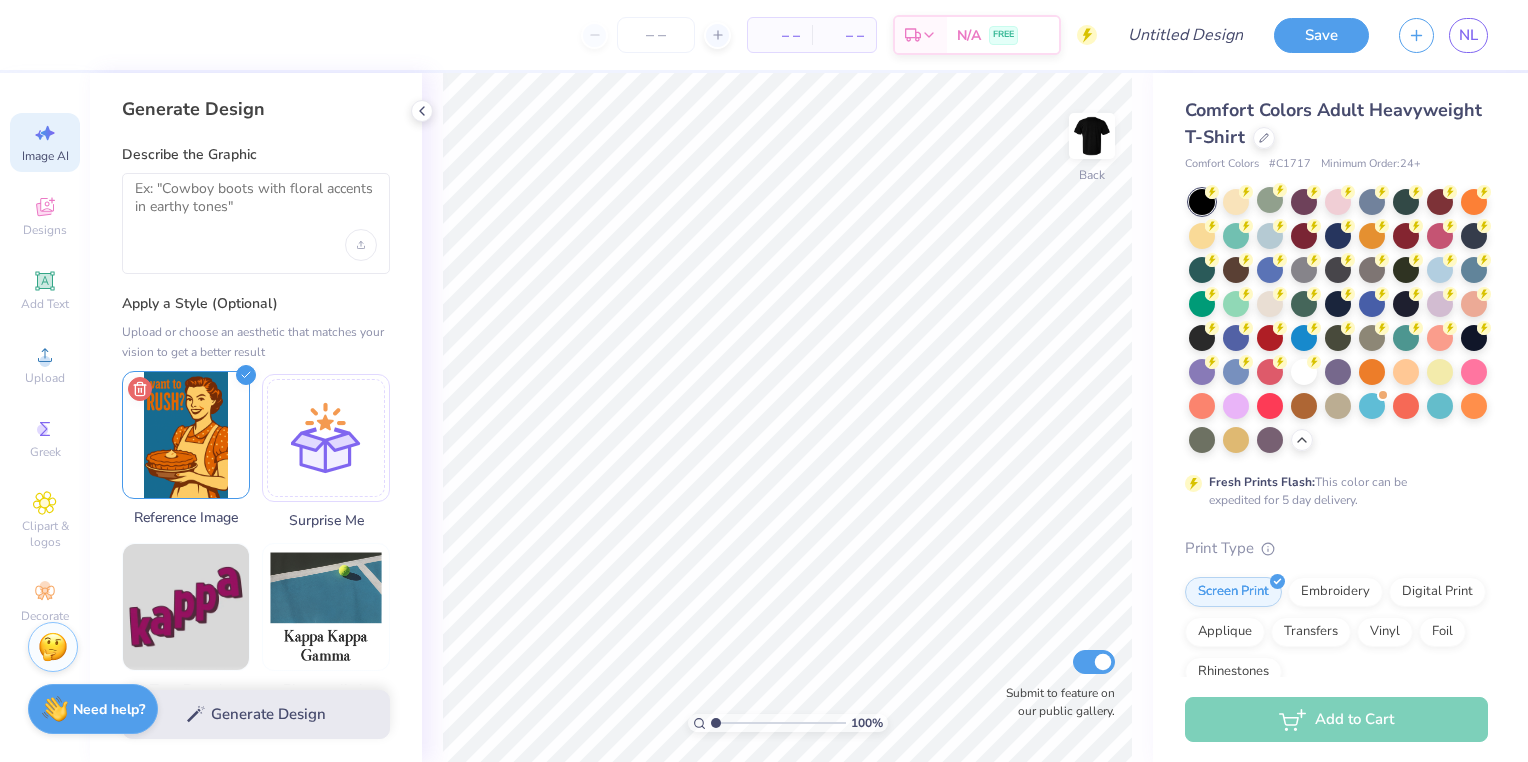 click 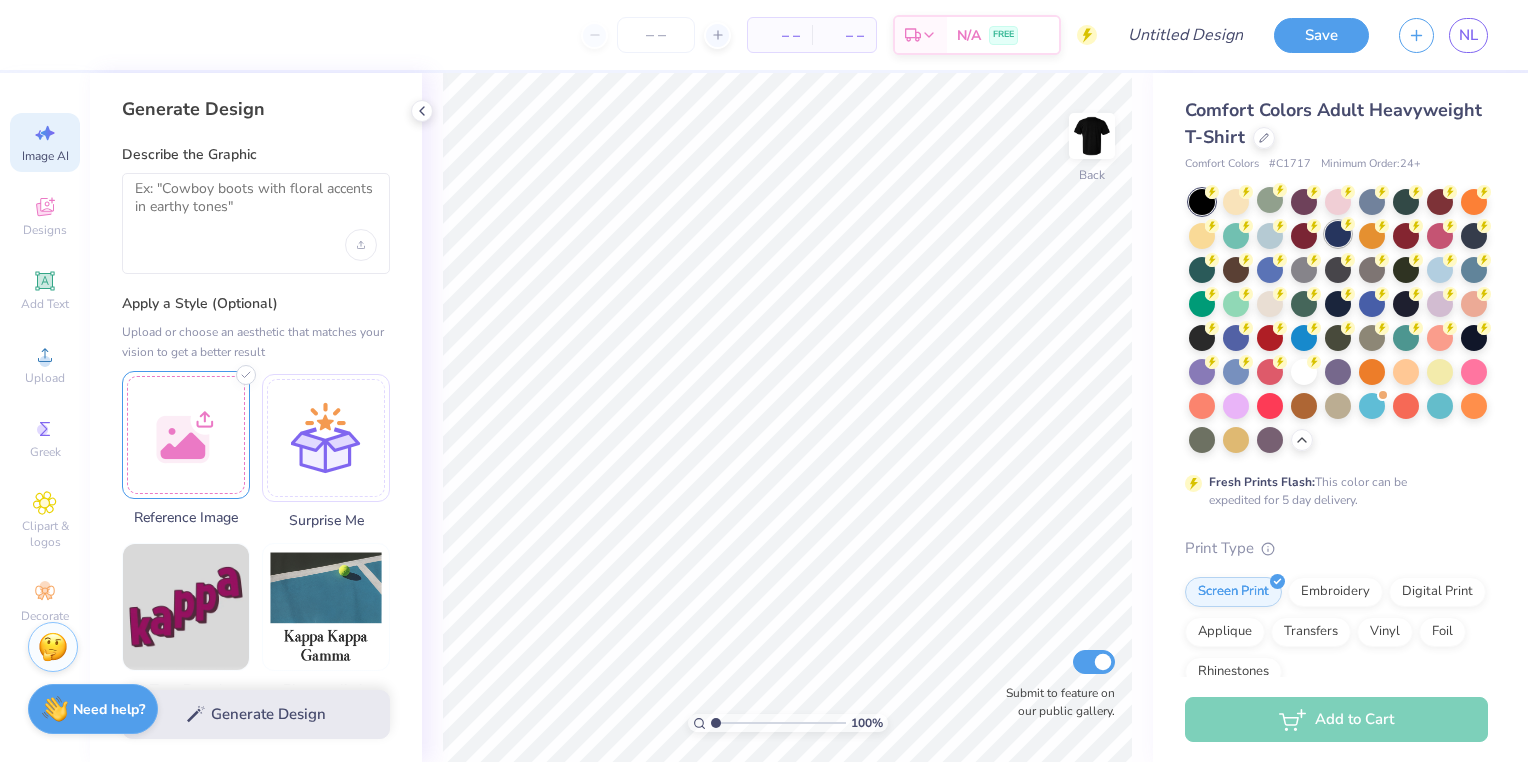 click at bounding box center [1338, 234] 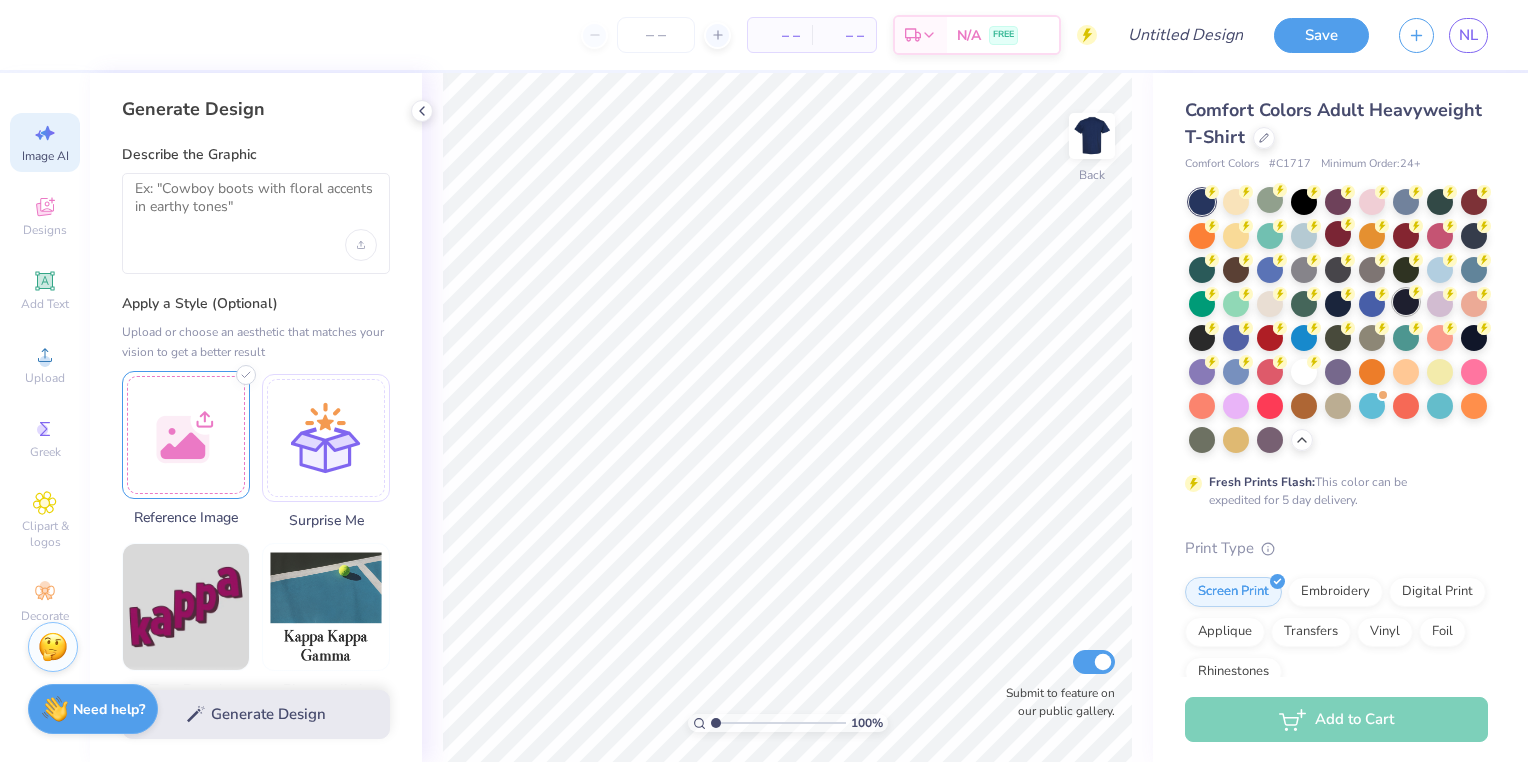 click at bounding box center [1406, 302] 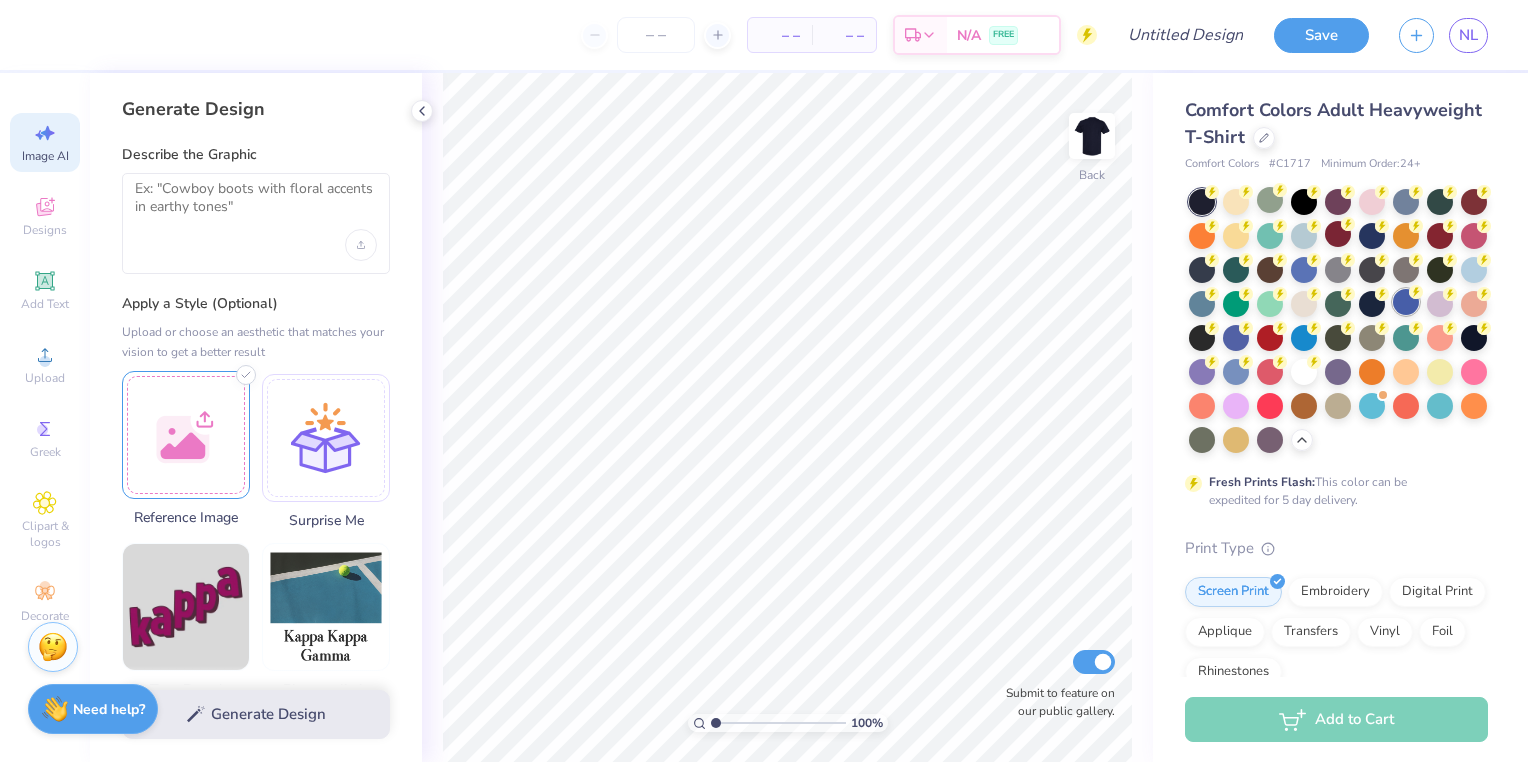 click at bounding box center [1406, 302] 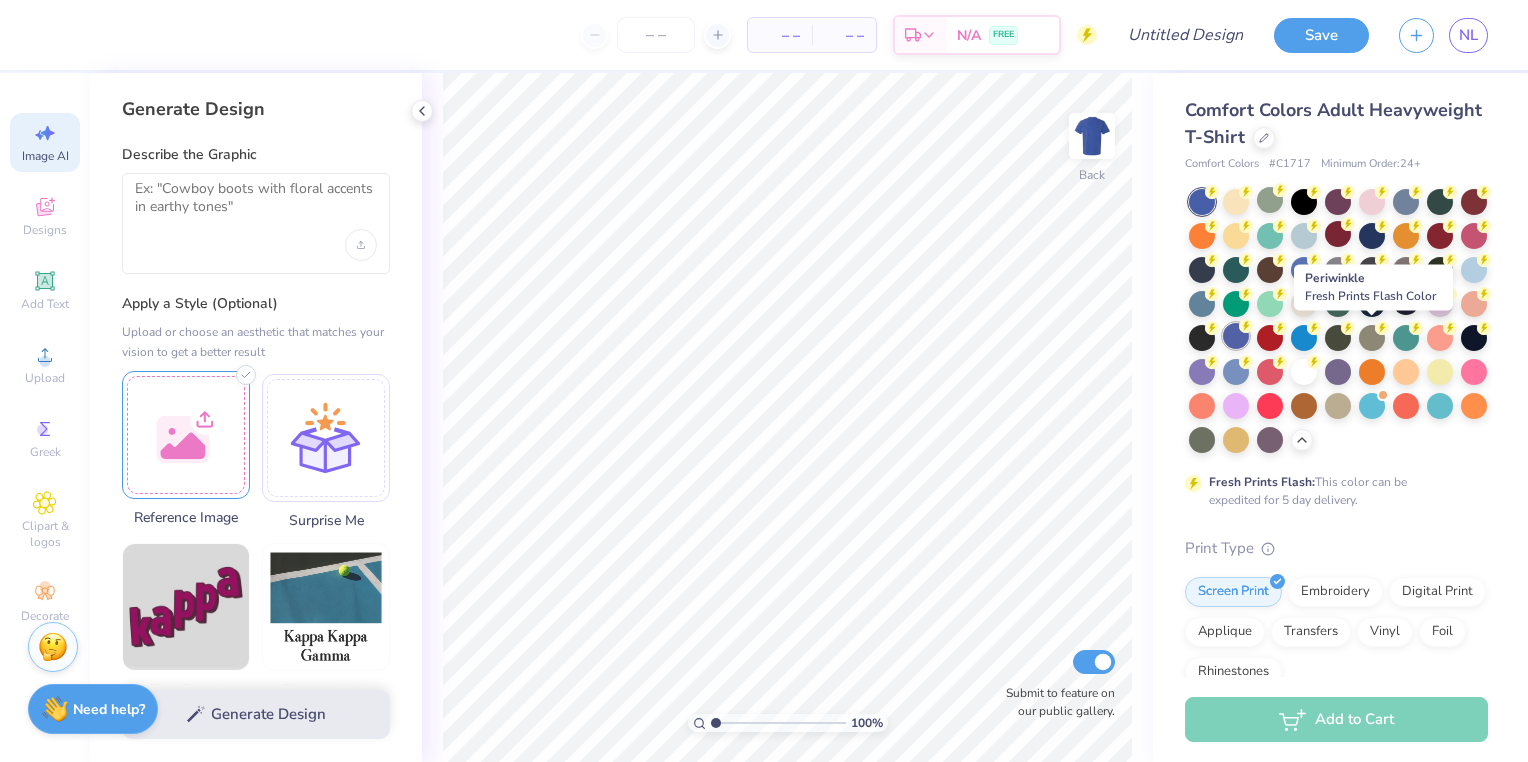 click at bounding box center (1236, 336) 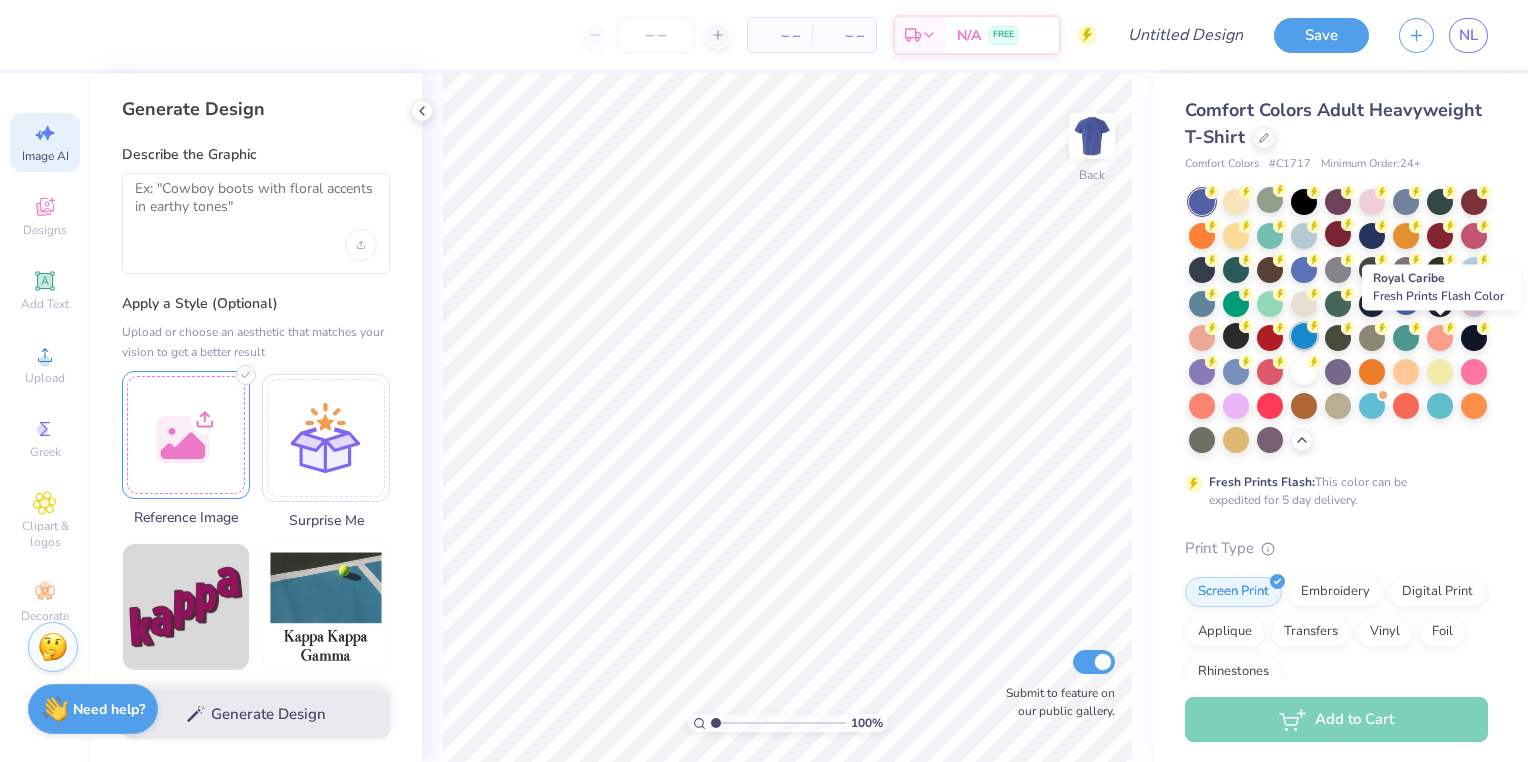 click at bounding box center (1304, 336) 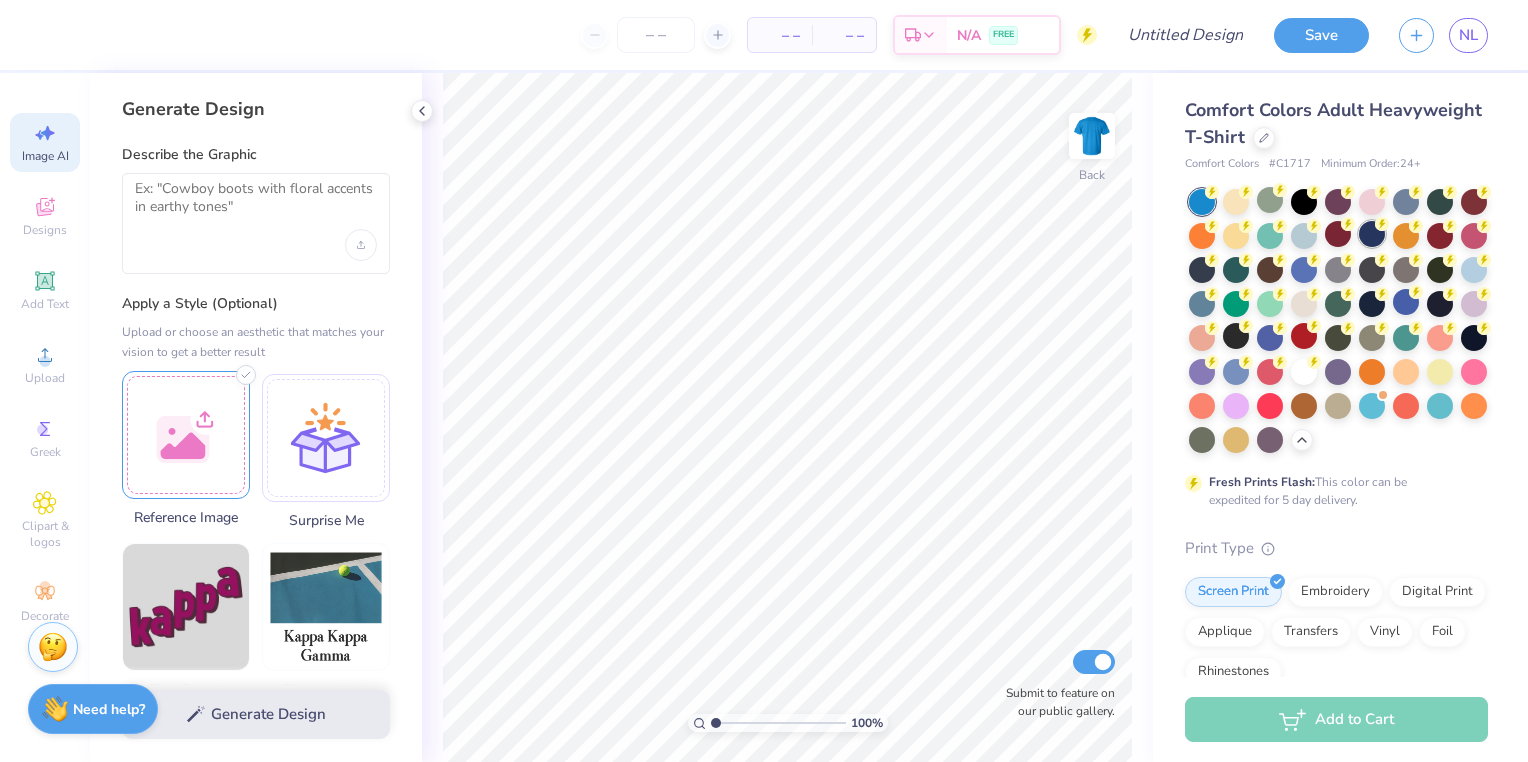 click at bounding box center (1372, 234) 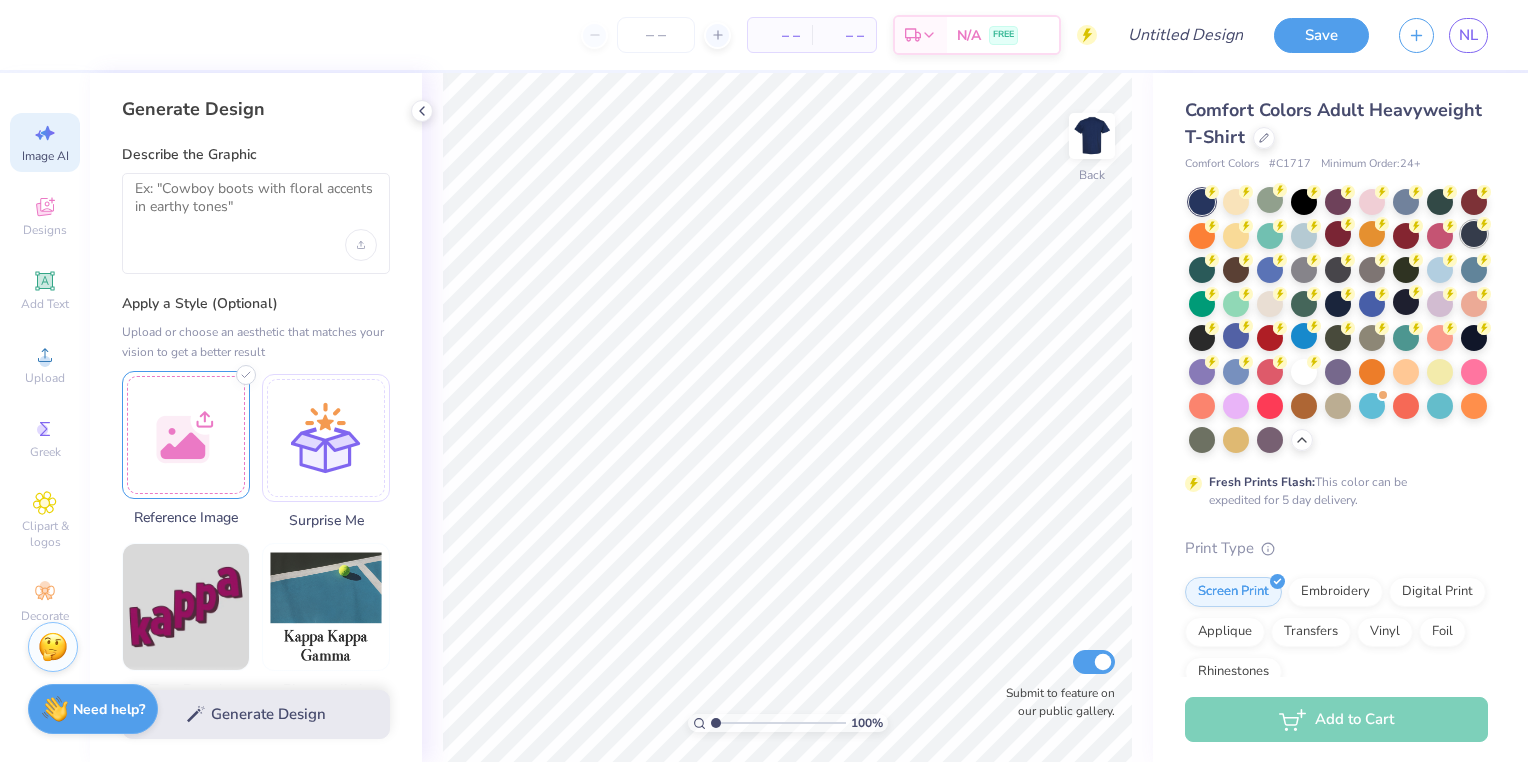 click at bounding box center (1474, 234) 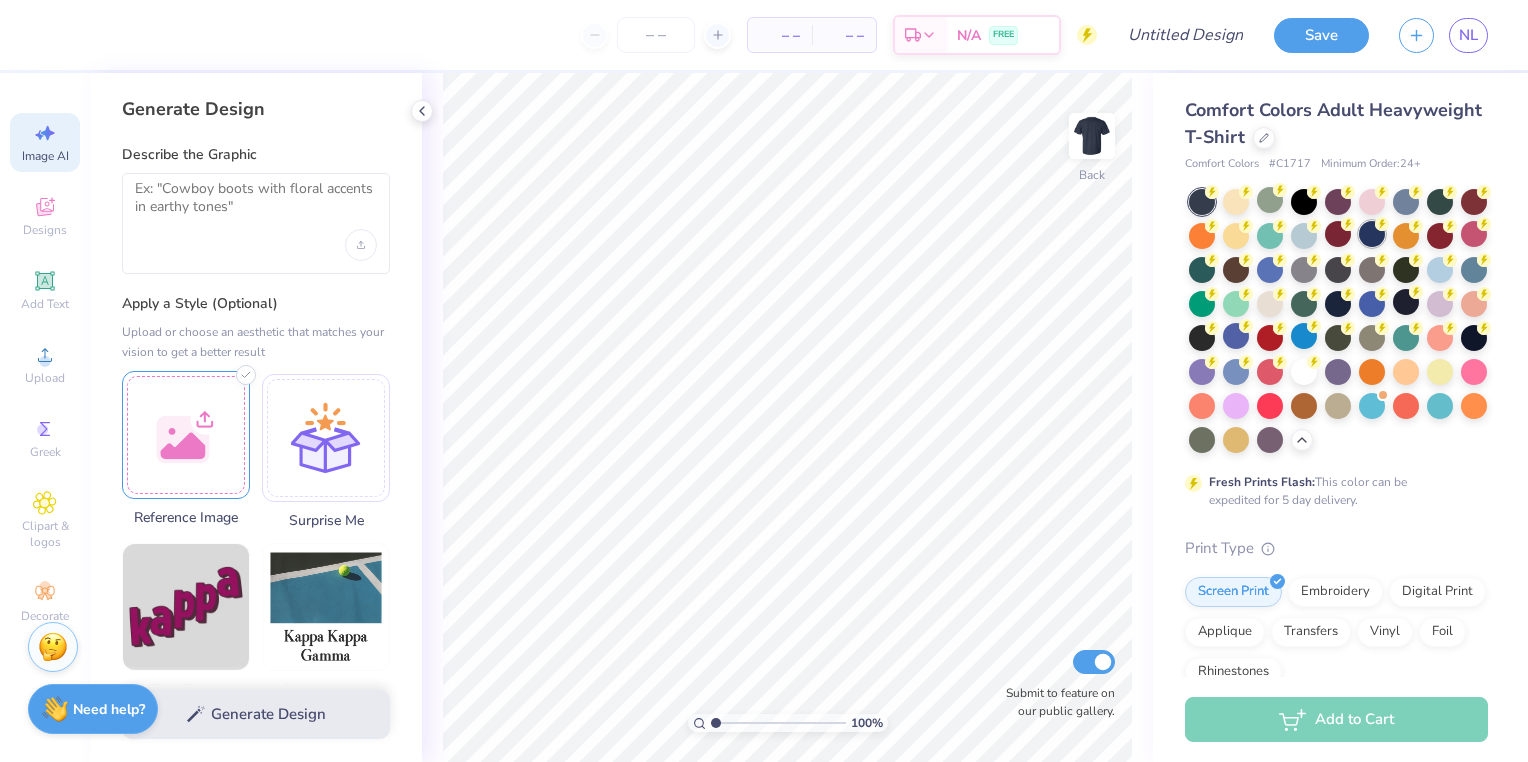 click at bounding box center (1372, 234) 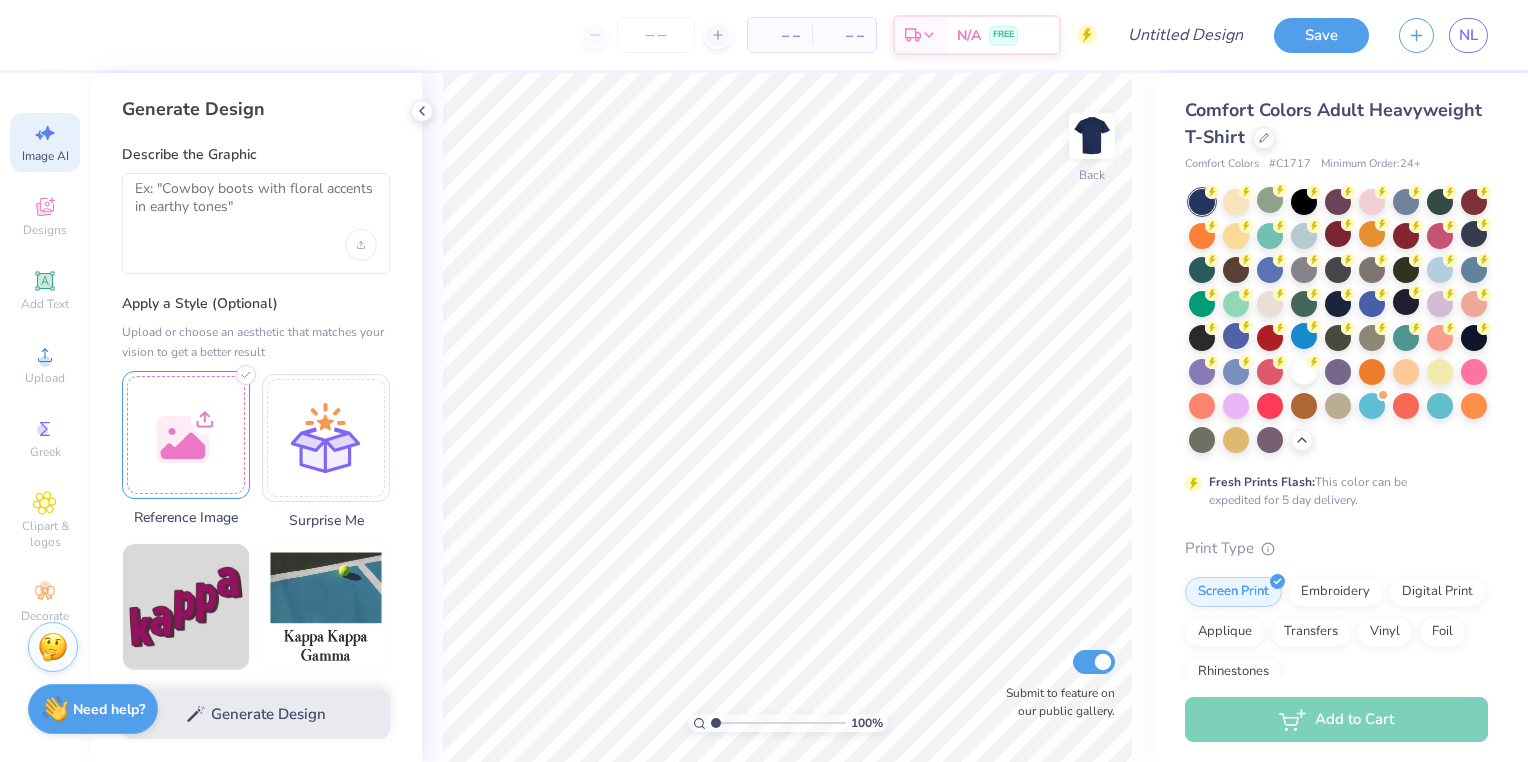 click at bounding box center (186, 435) 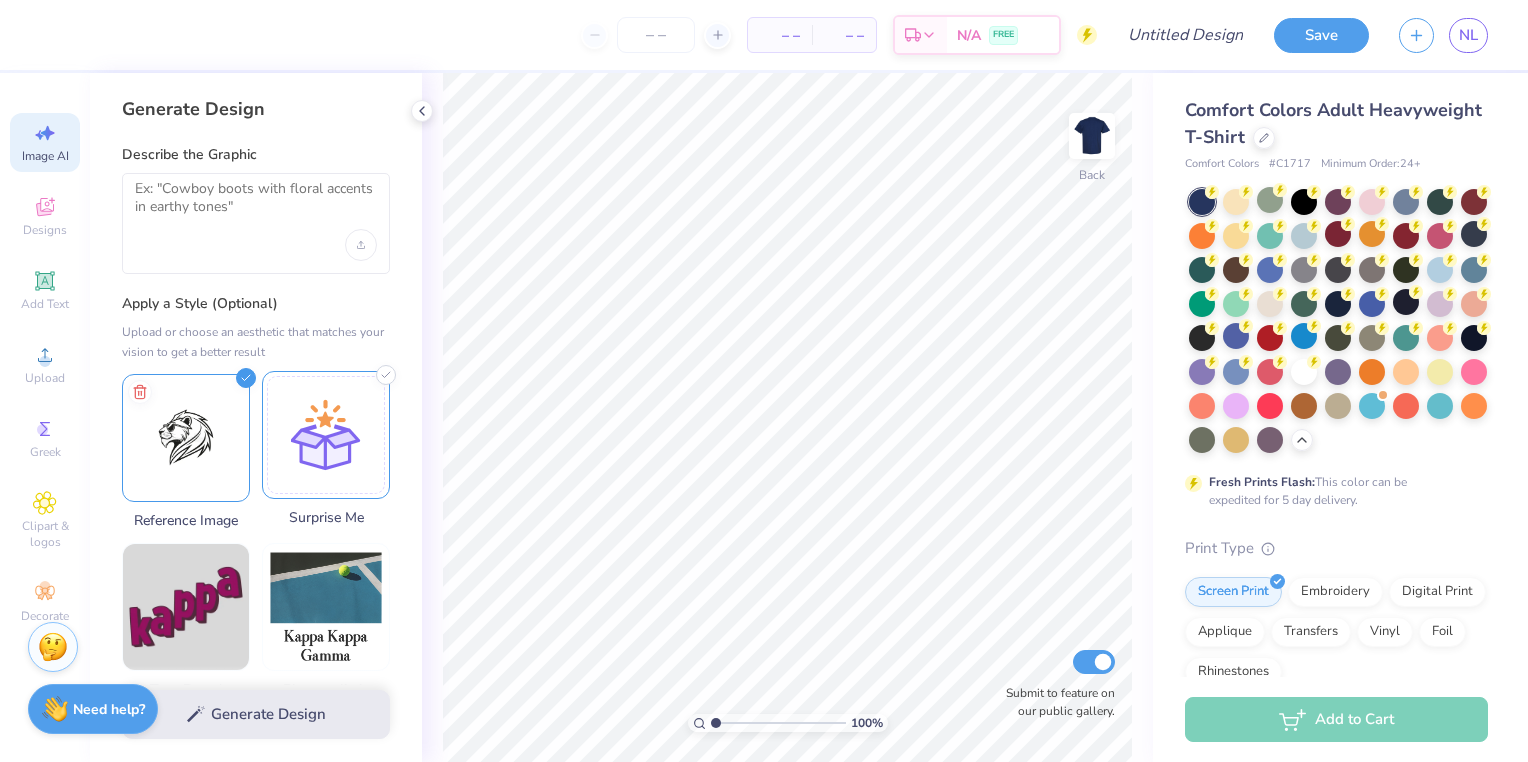 click at bounding box center [326, 435] 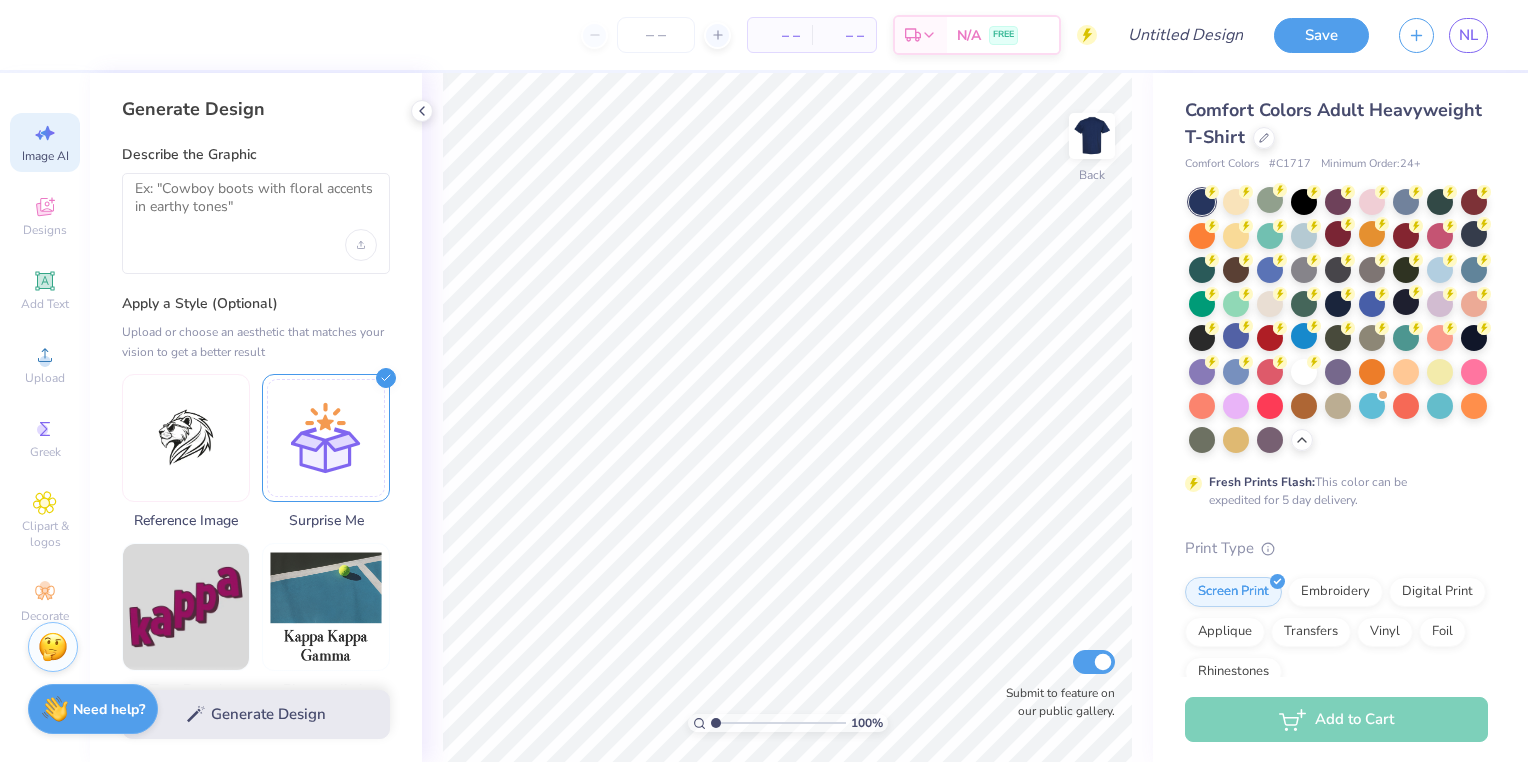 click on "Generate Design" at bounding box center [256, 714] 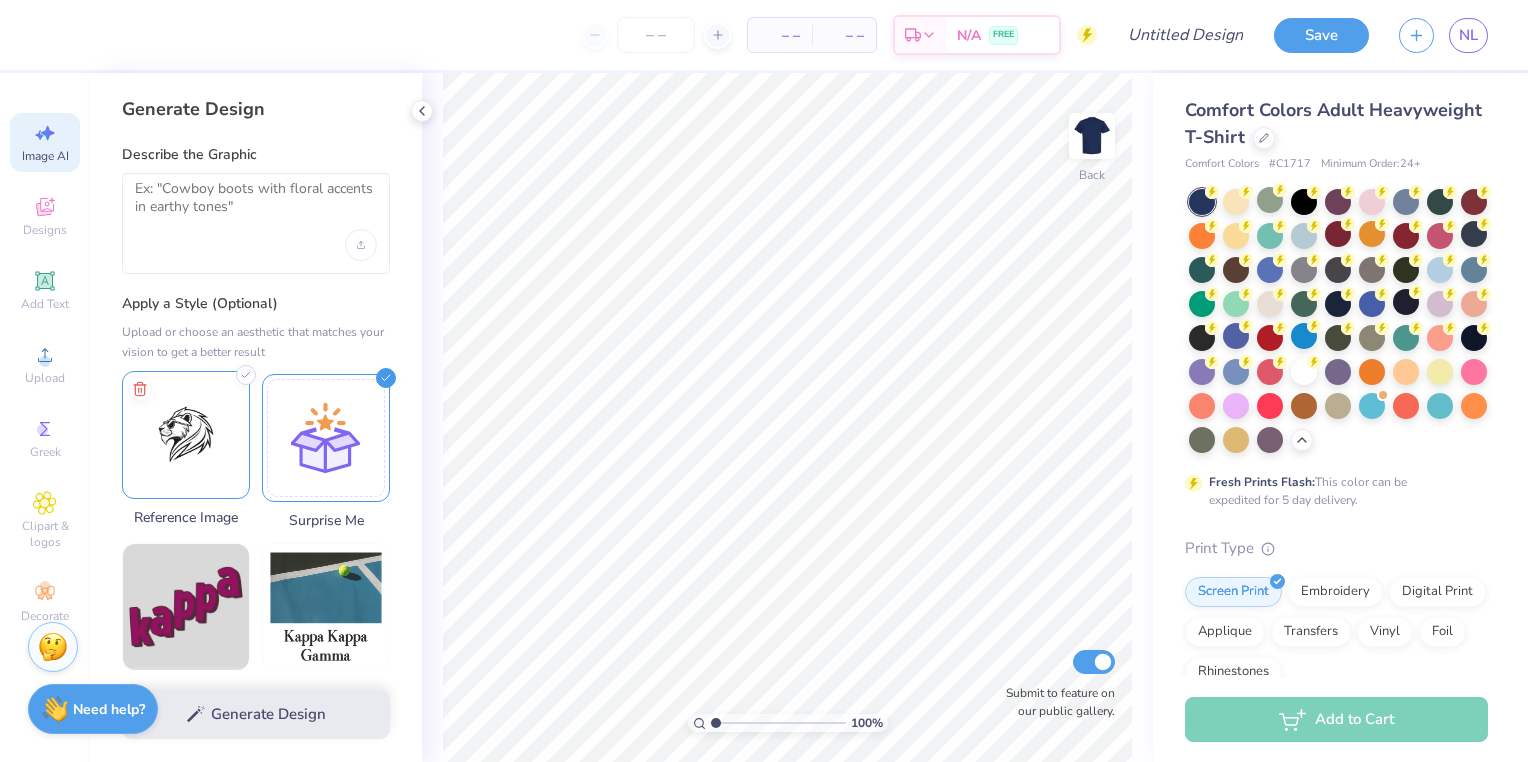 click at bounding box center (186, 435) 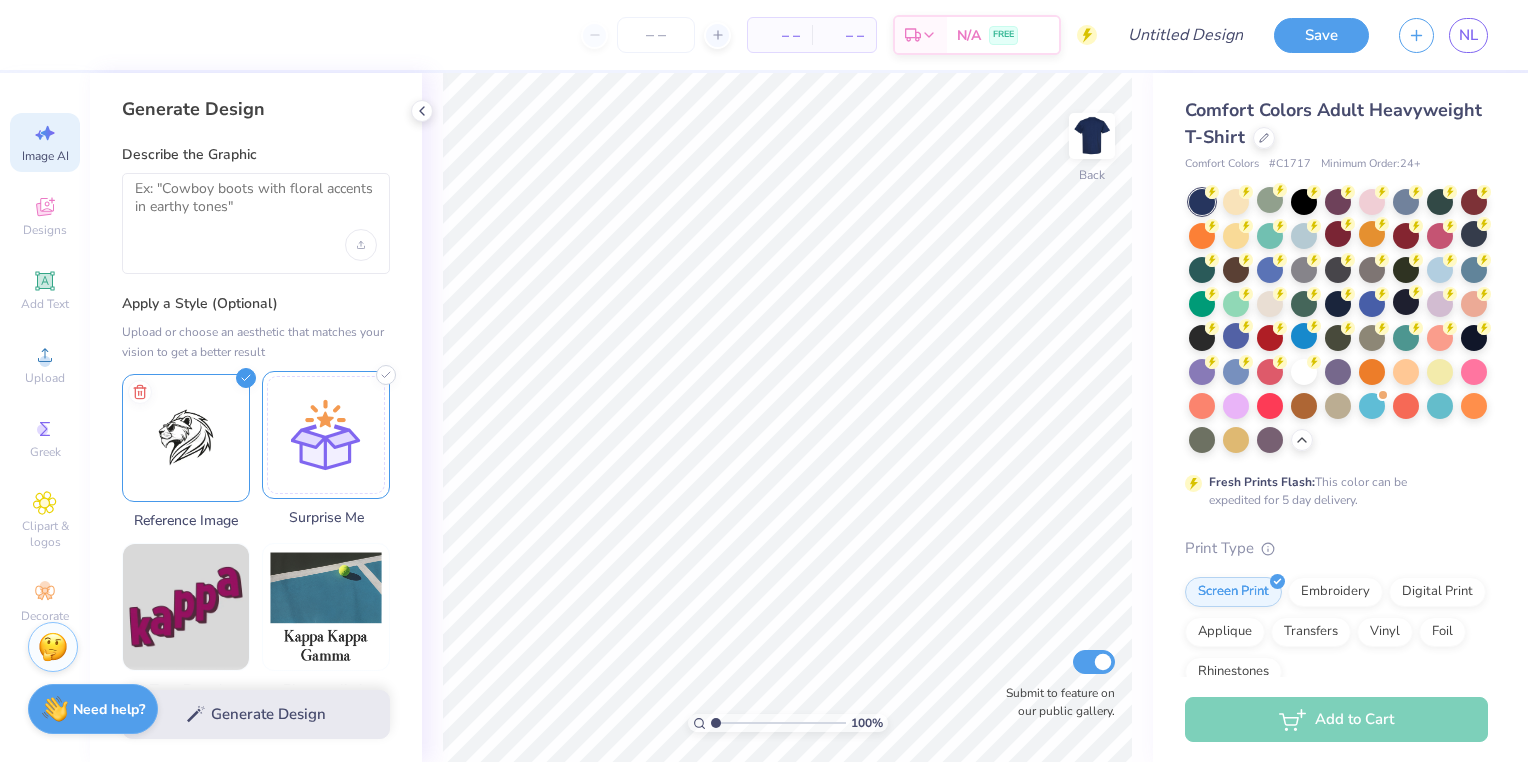 click at bounding box center (326, 435) 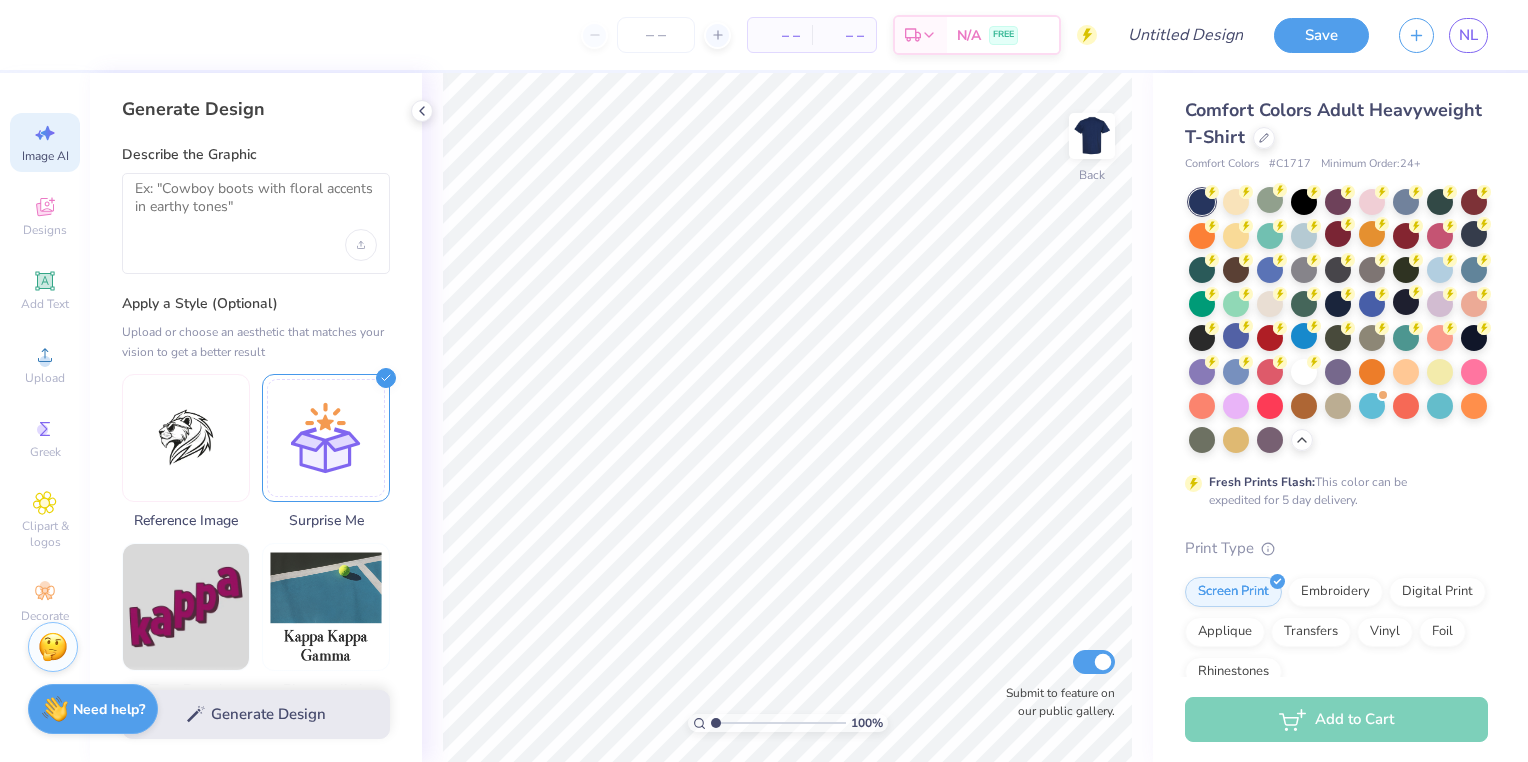 click at bounding box center (256, 223) 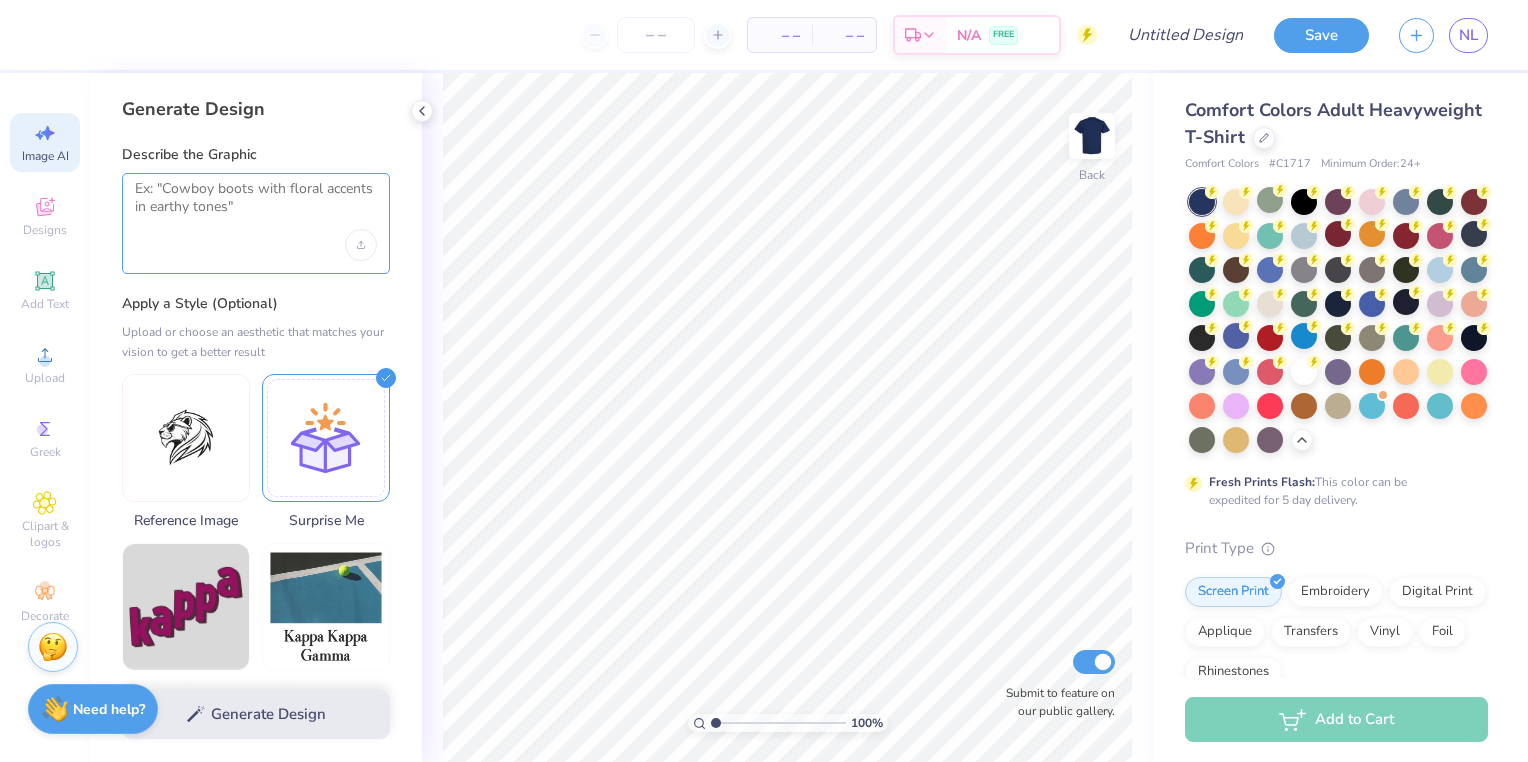 click at bounding box center (256, 205) 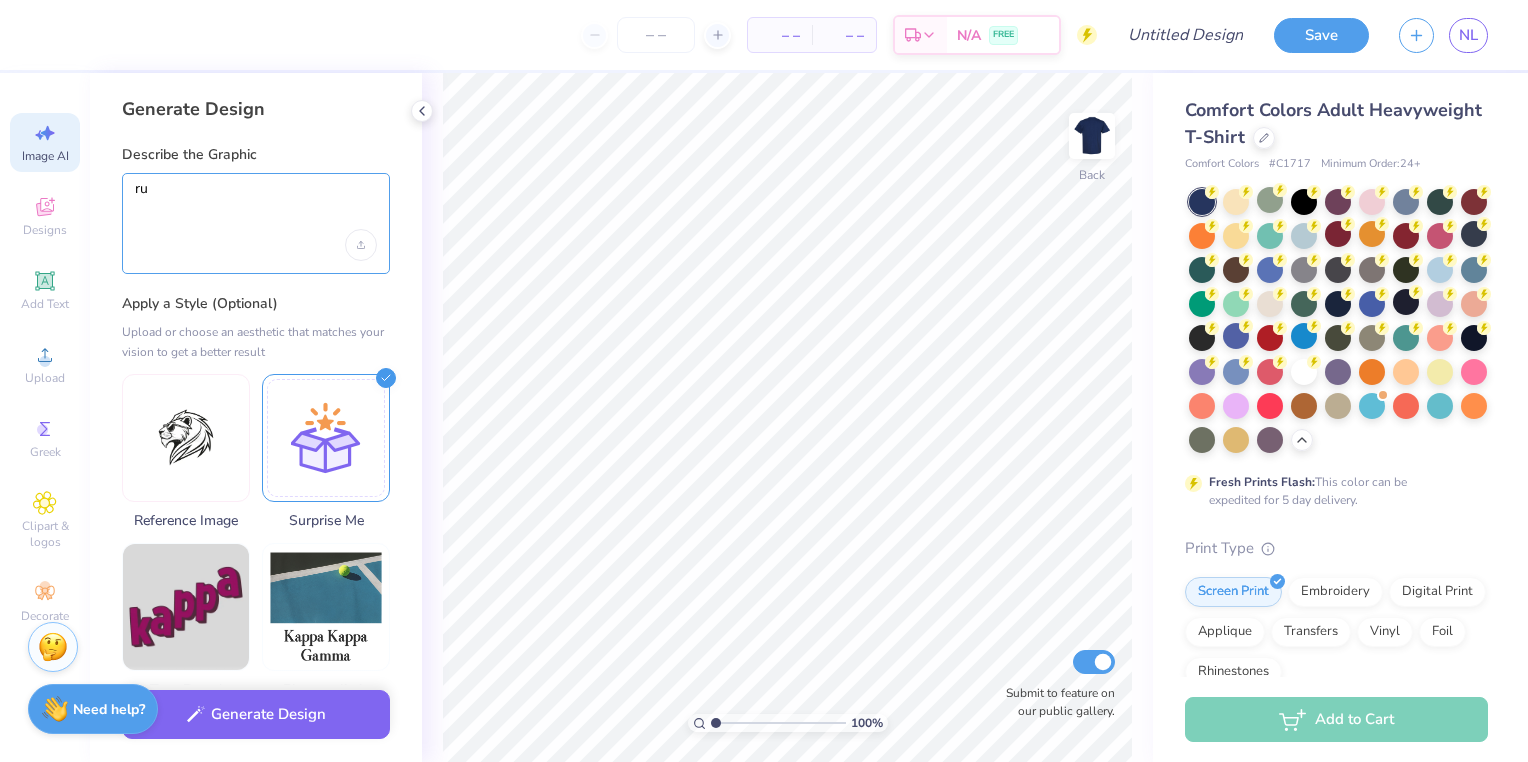 type on "r" 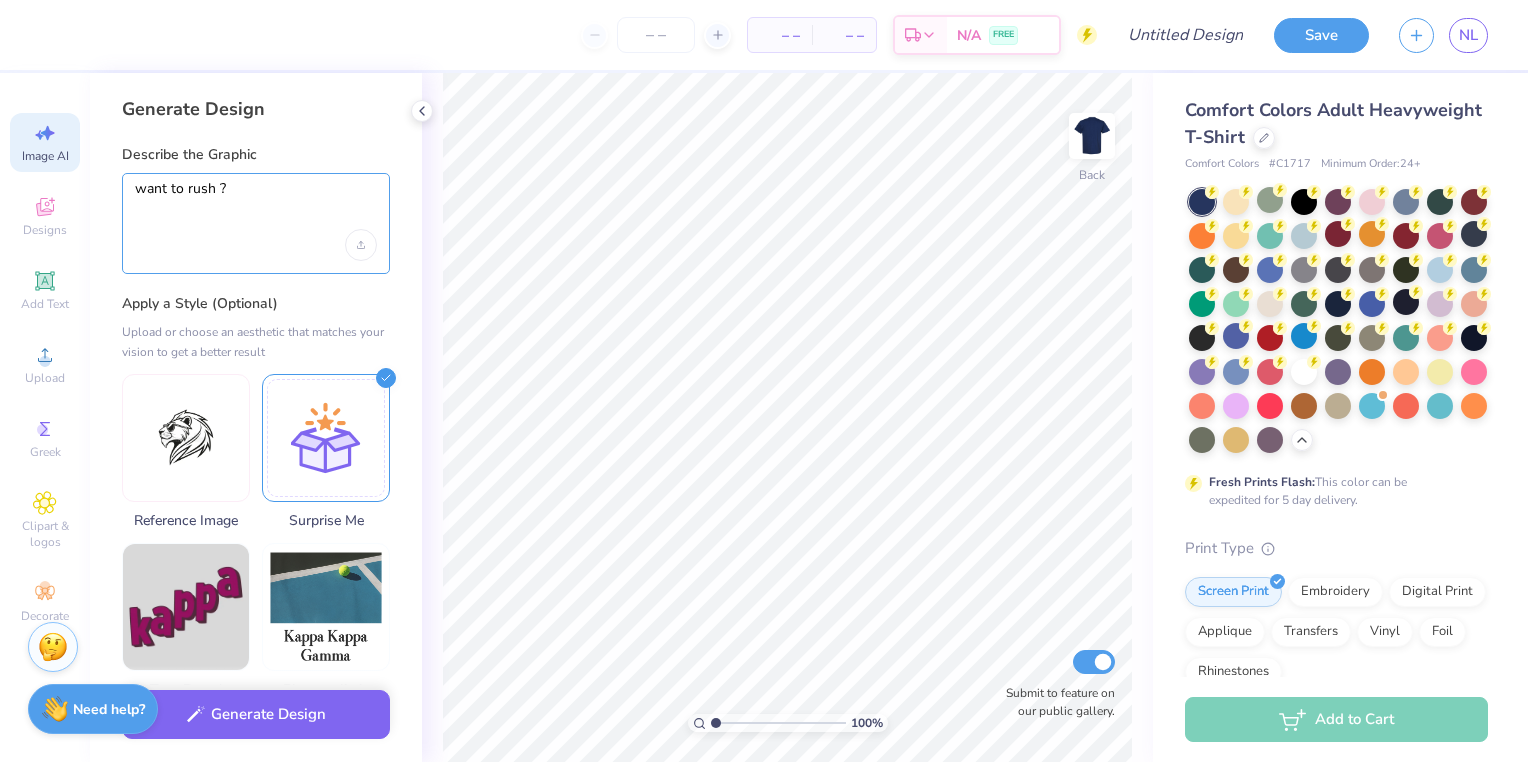 click on "want to rush ?" at bounding box center (256, 205) 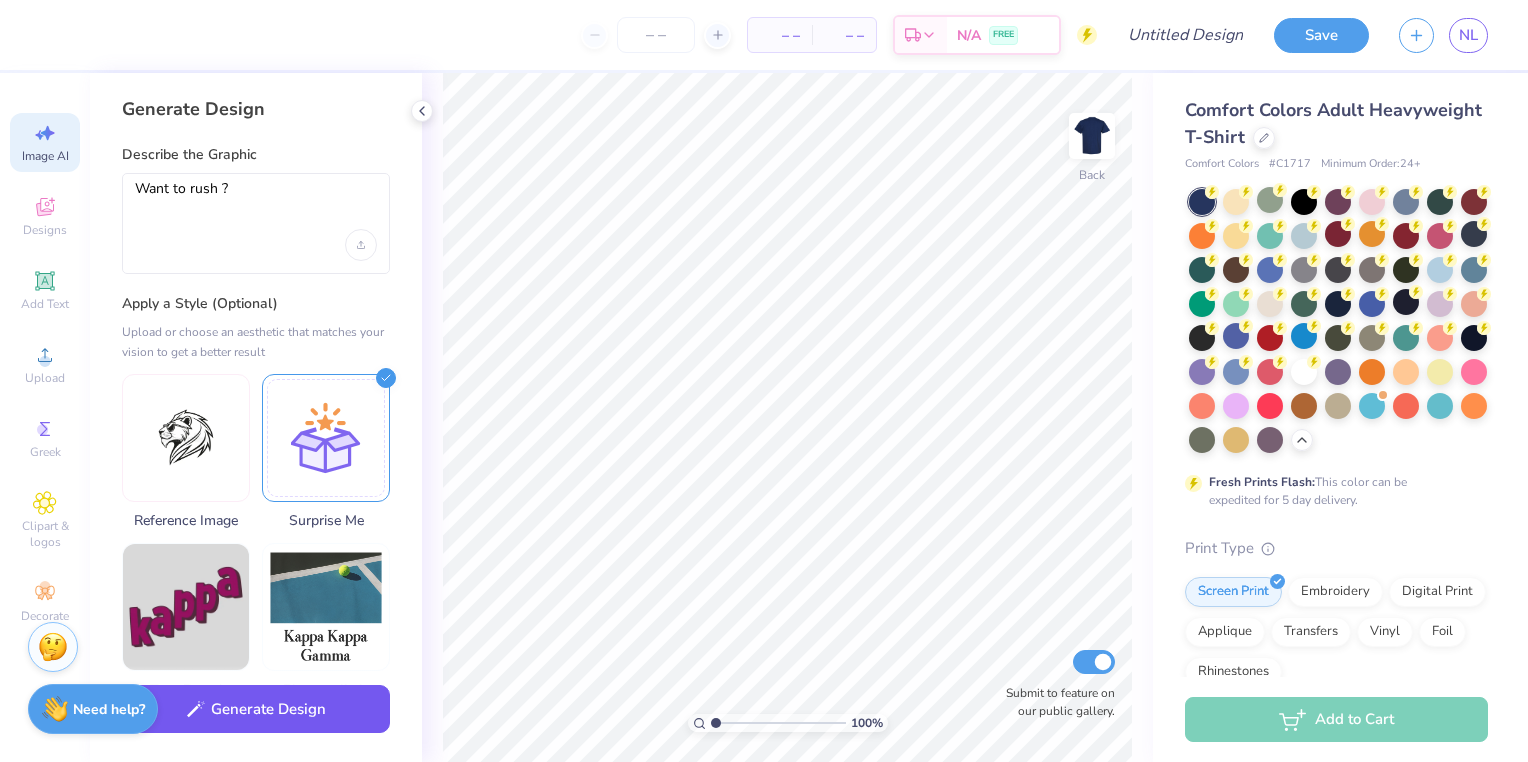 click on "Generate Design" at bounding box center [256, 709] 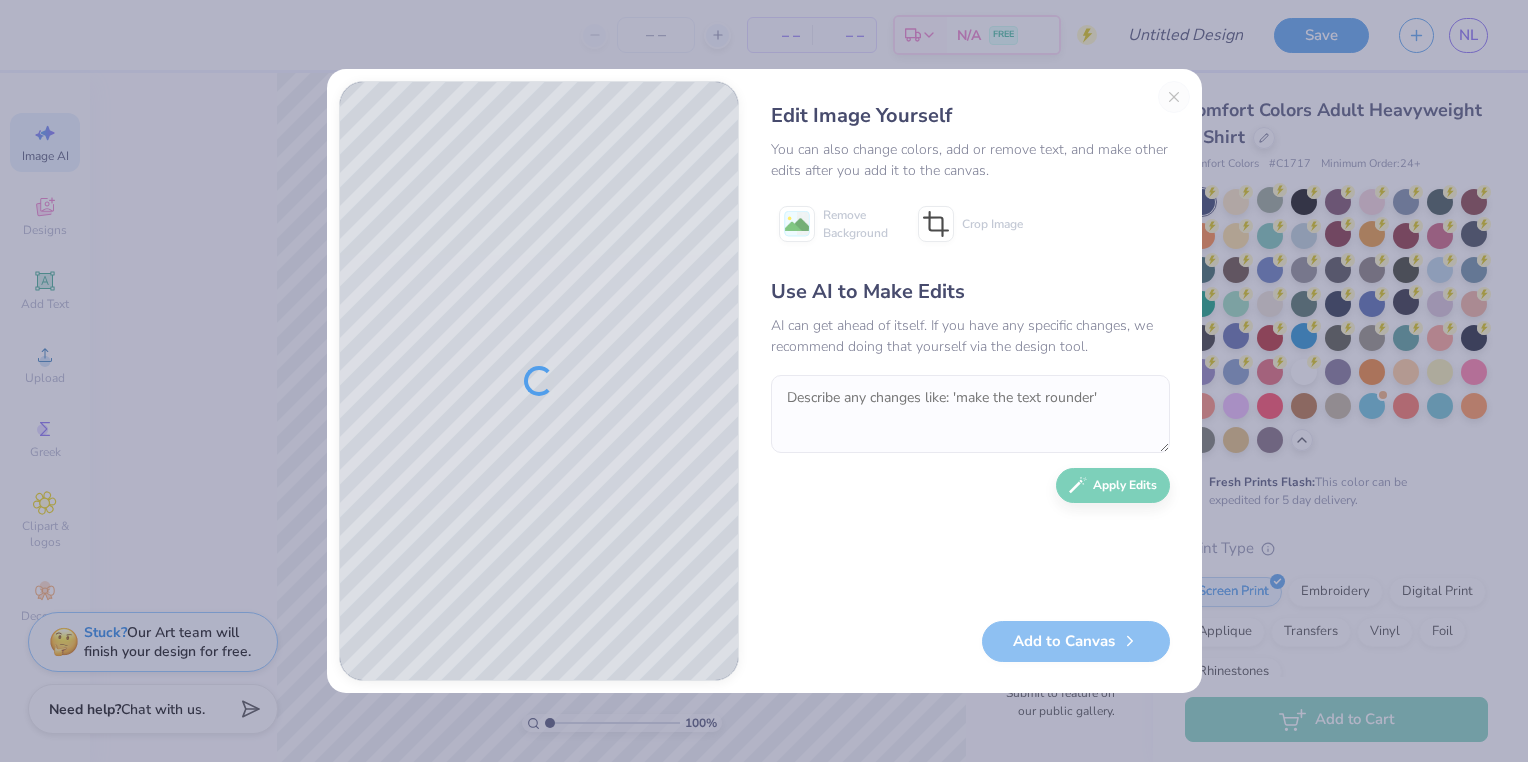 click on "Edit Image Yourself You can also change colors, add or remove text, and make other edits after you add it to the canvas. Remove Background Crop Image Use AI to Make Edits AI can get ahead of itself. If you have any specific changes, we recommend doing that yourself via the design tool. Apply Edits Add to Canvas" at bounding box center [970, 381] 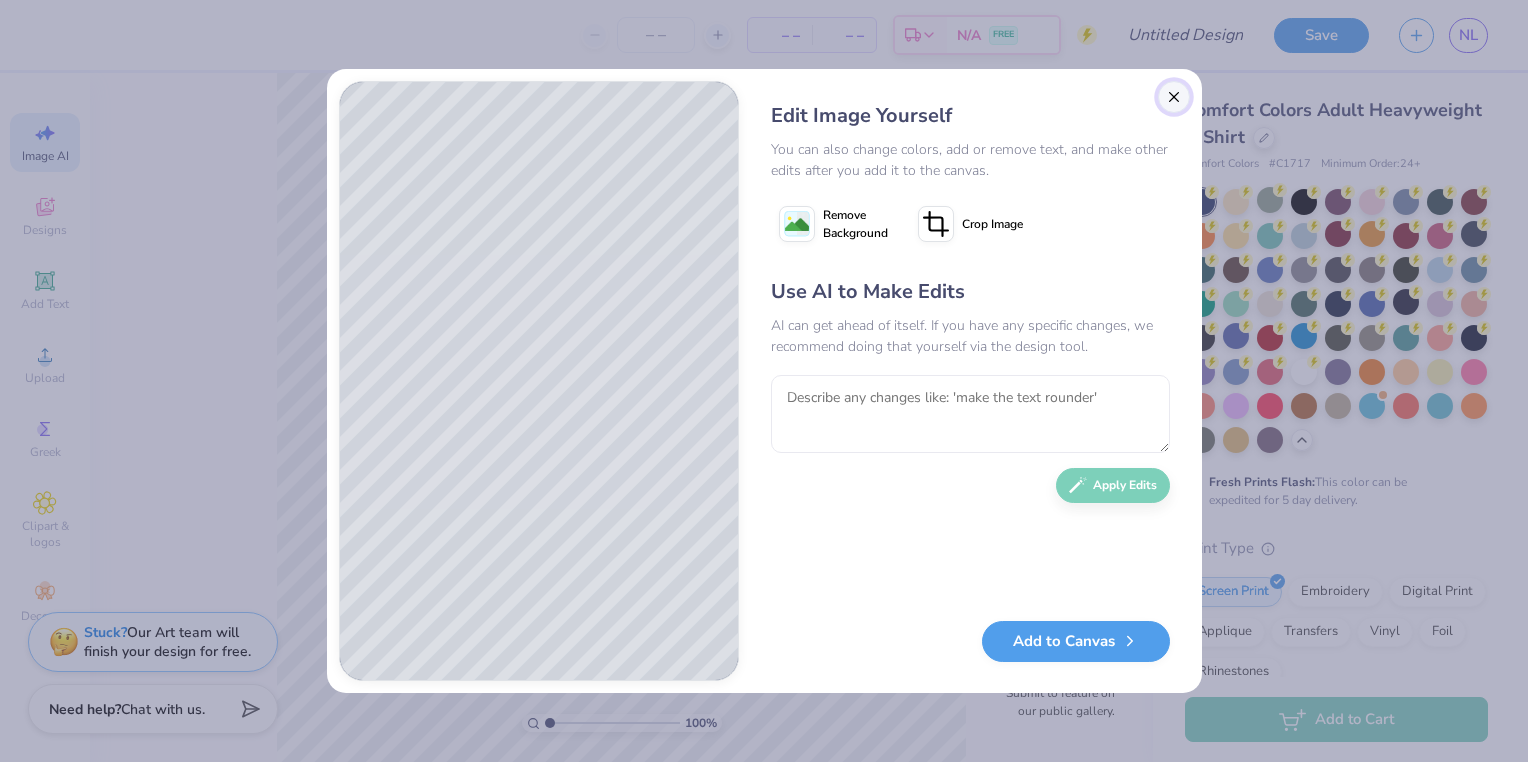 click at bounding box center [1174, 97] 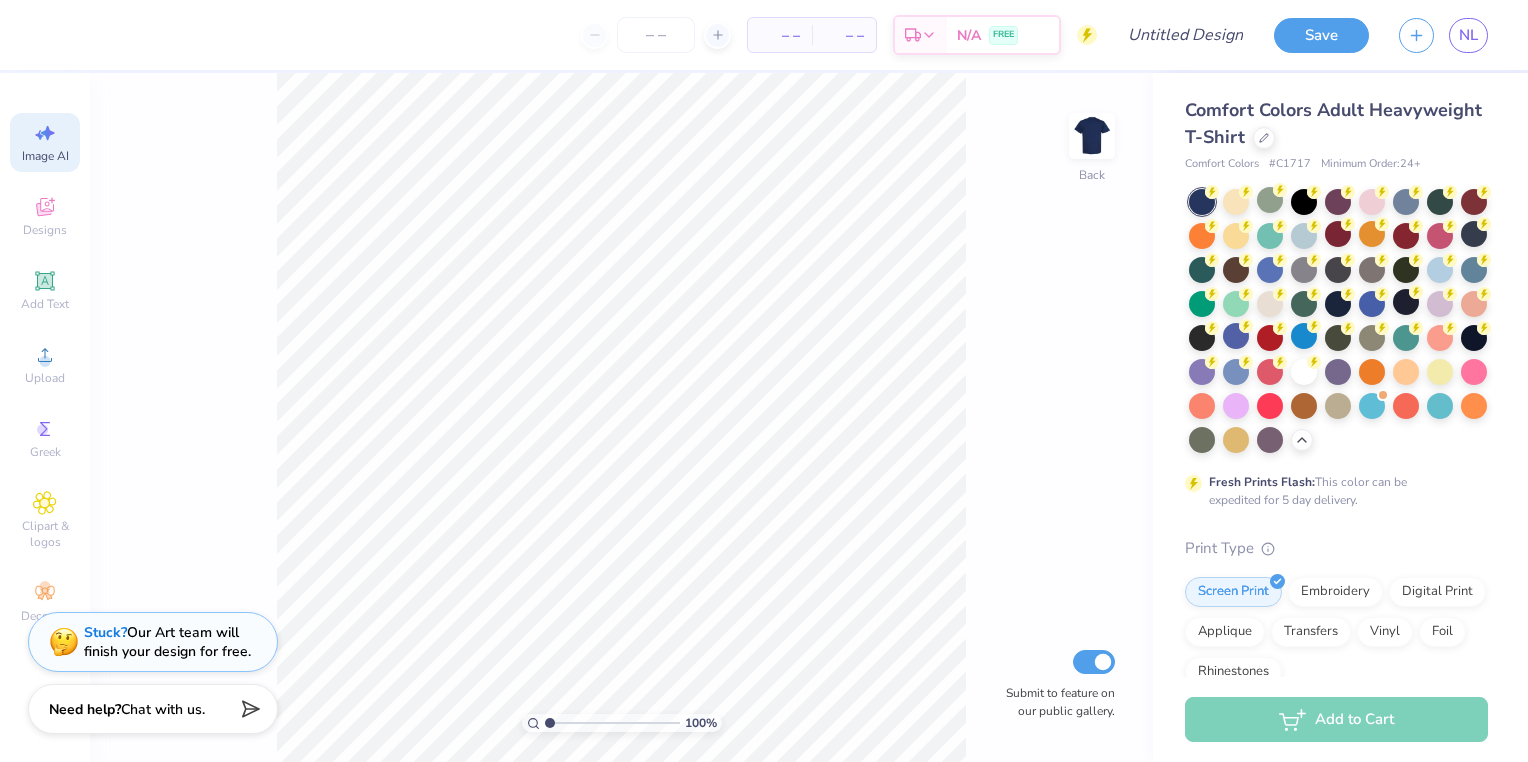 scroll, scrollTop: 0, scrollLeft: 44, axis: horizontal 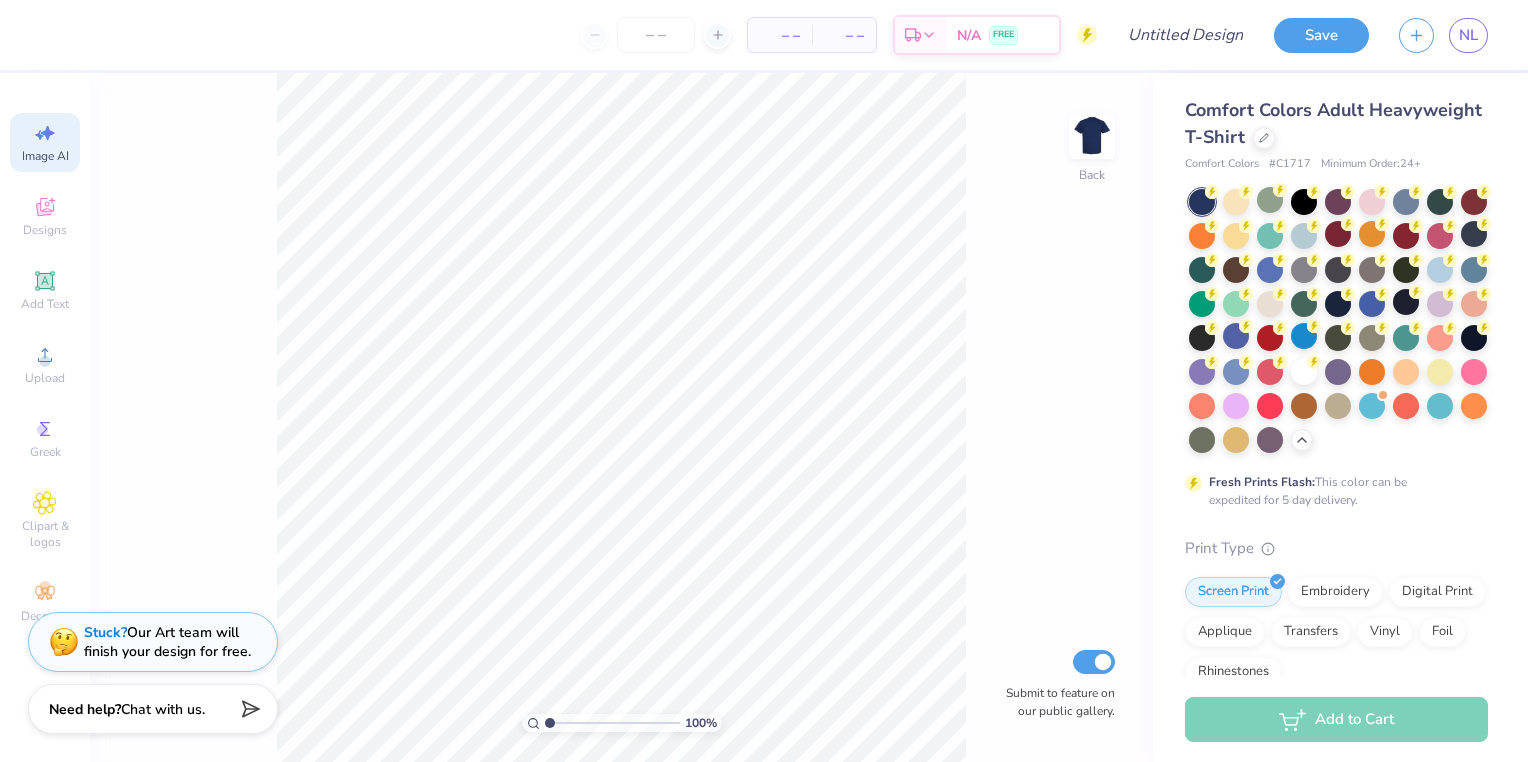 click on "Image AI" at bounding box center (45, 142) 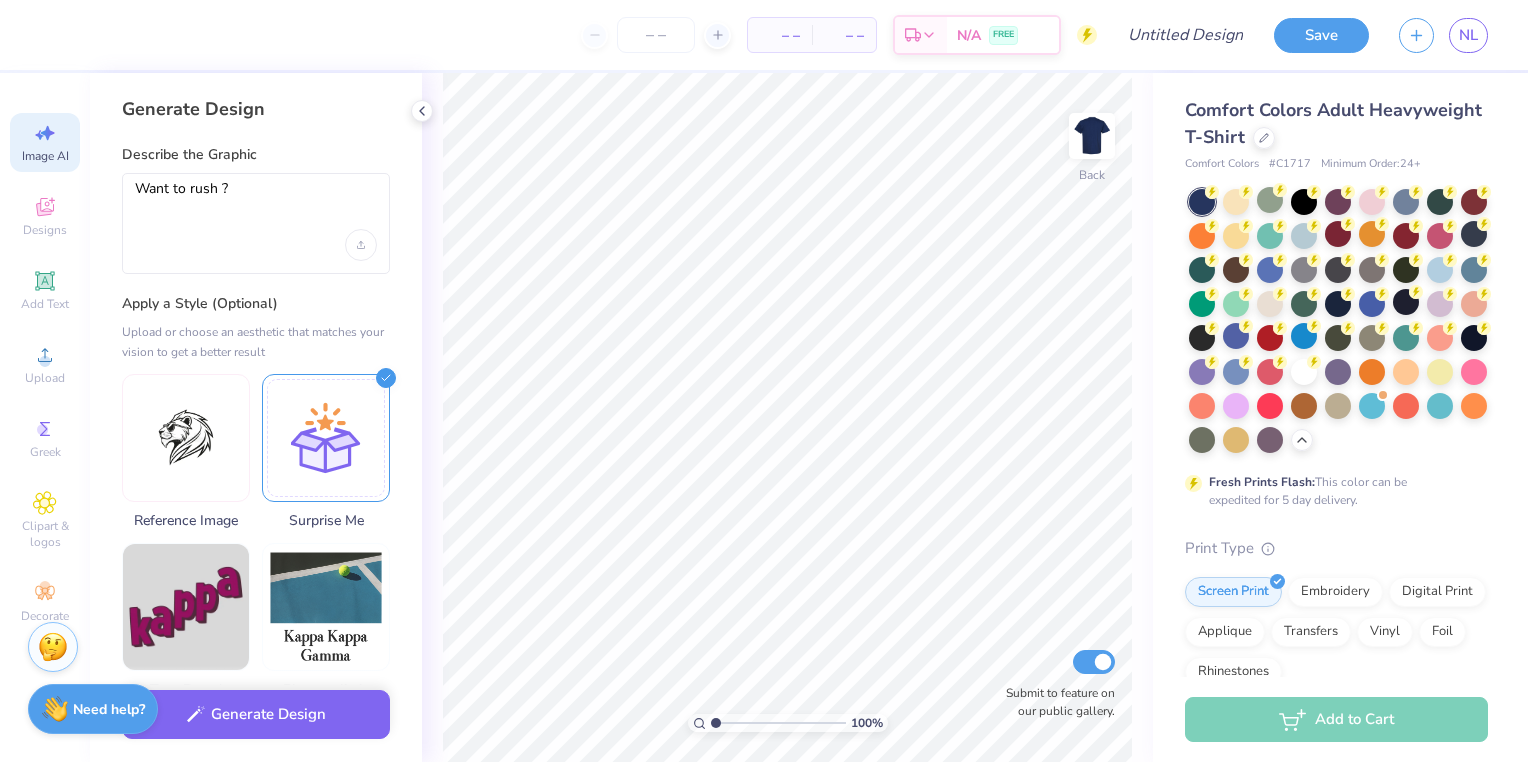scroll, scrollTop: 0, scrollLeft: 0, axis: both 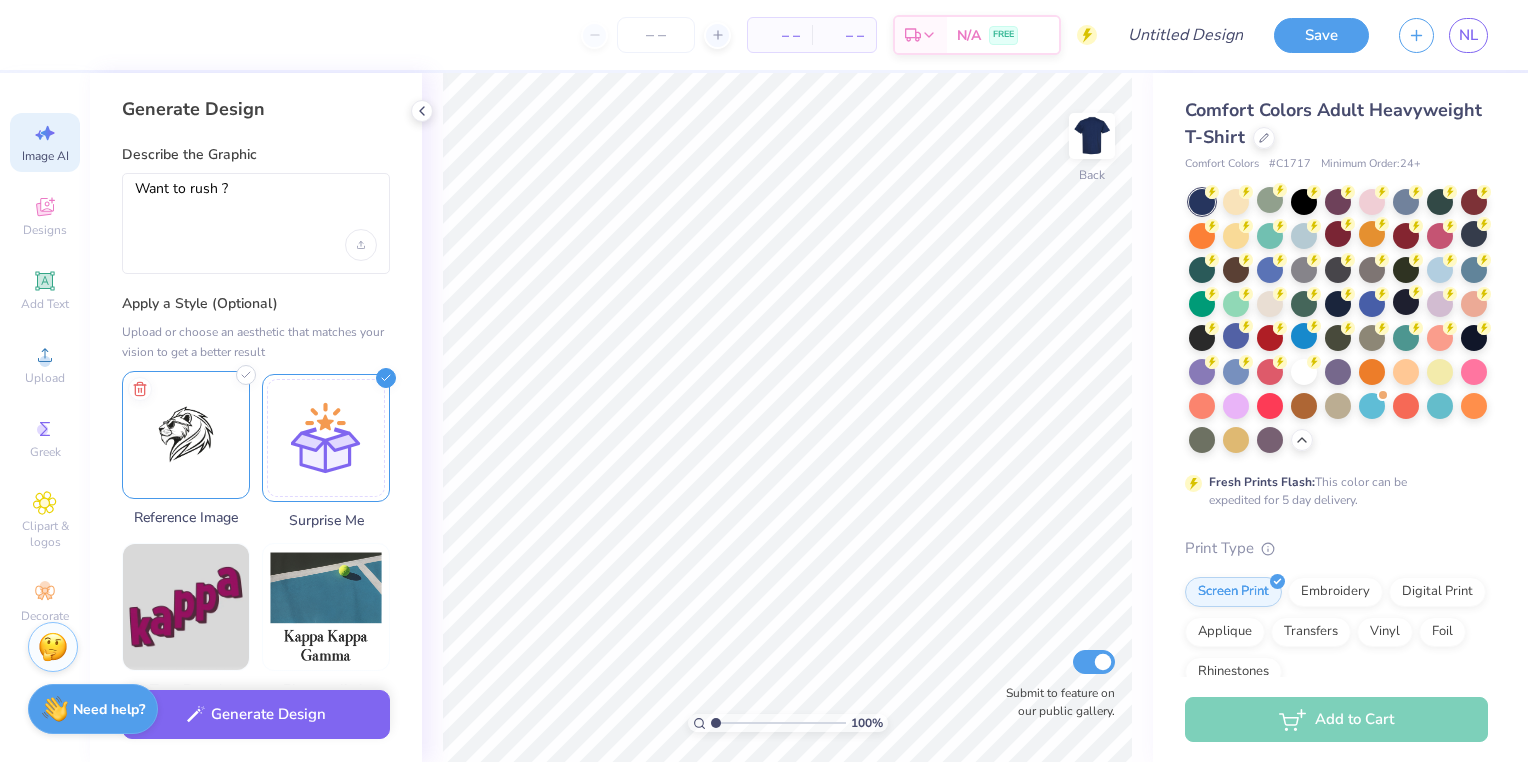 click at bounding box center (186, 435) 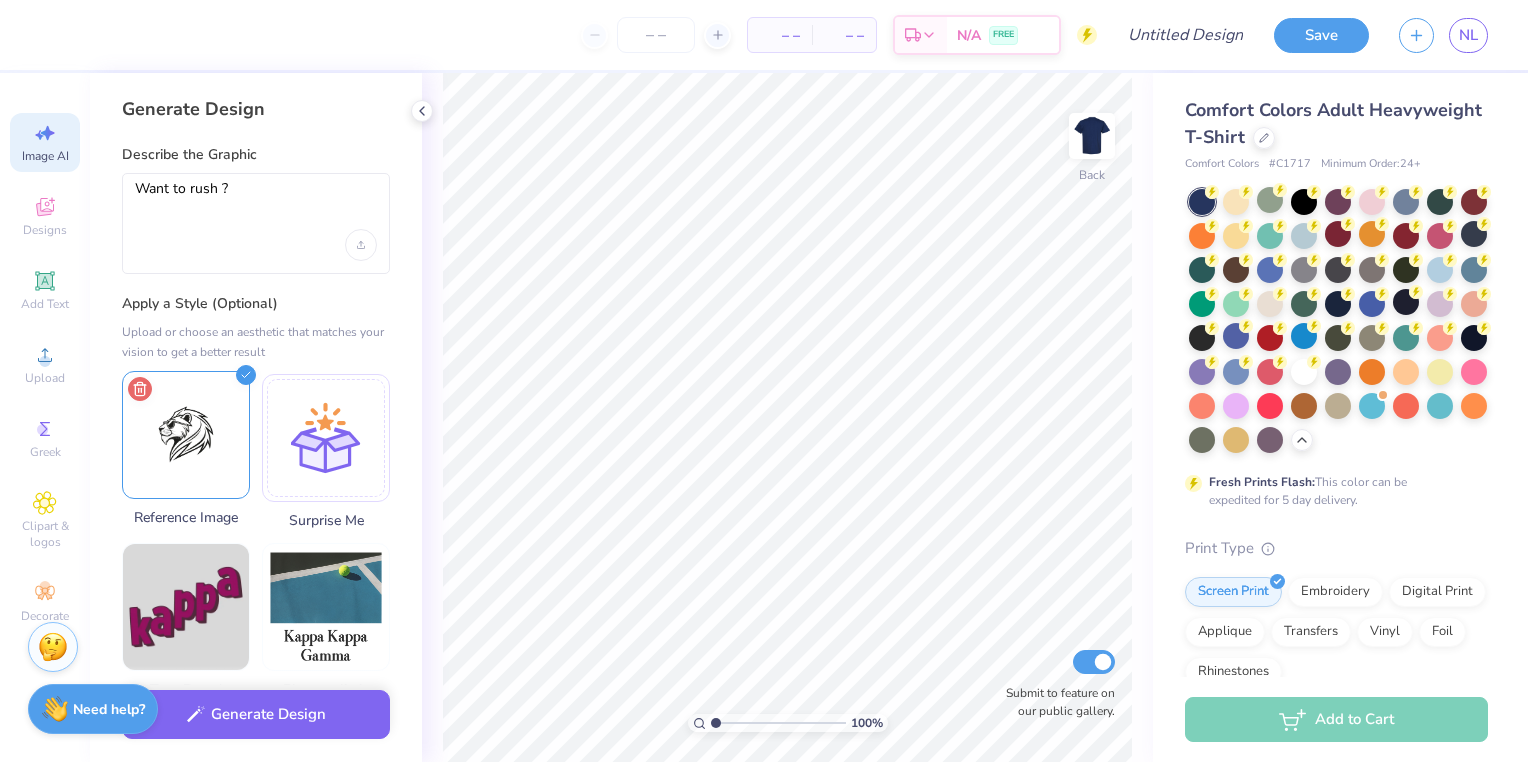 click 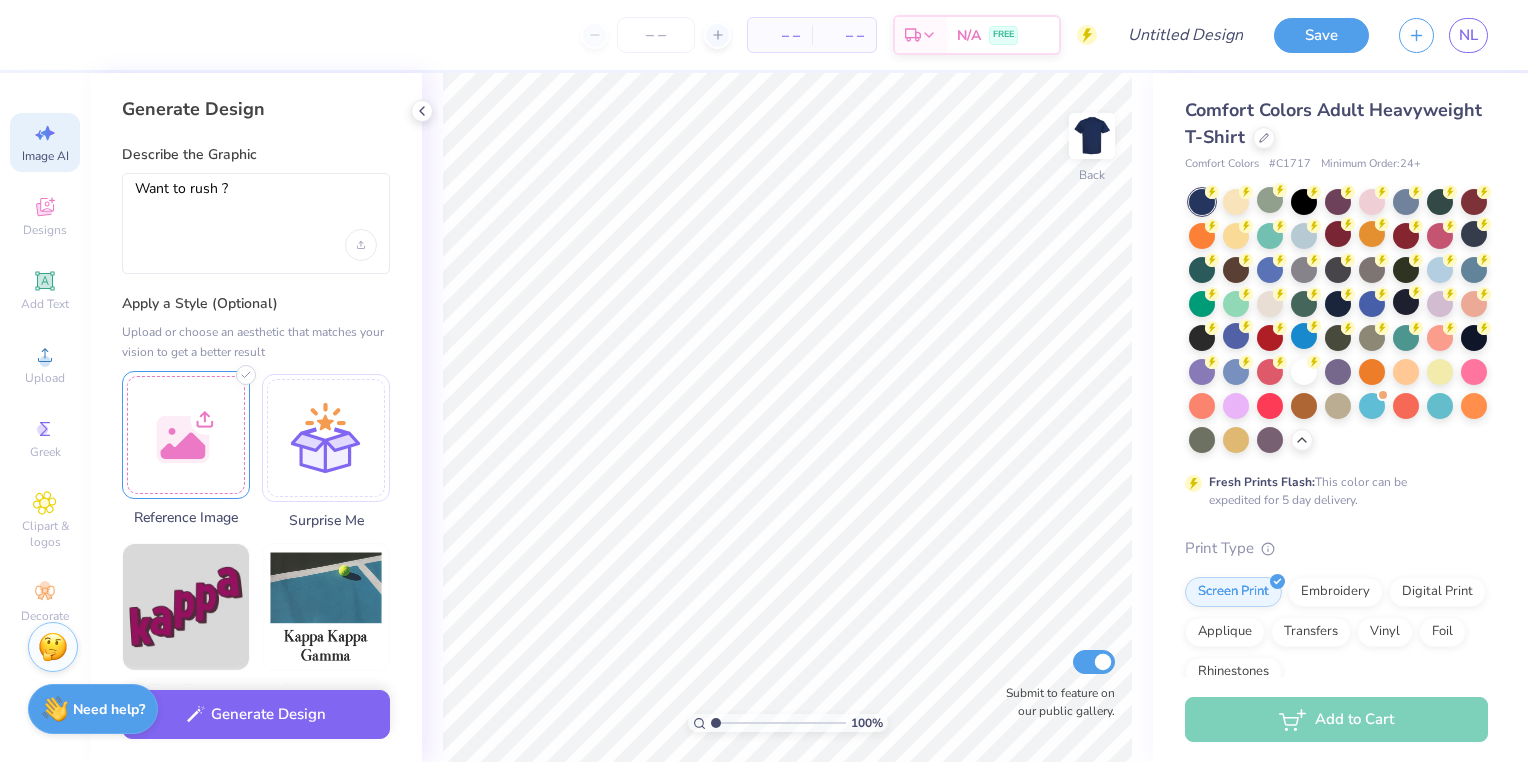 click at bounding box center [186, 435] 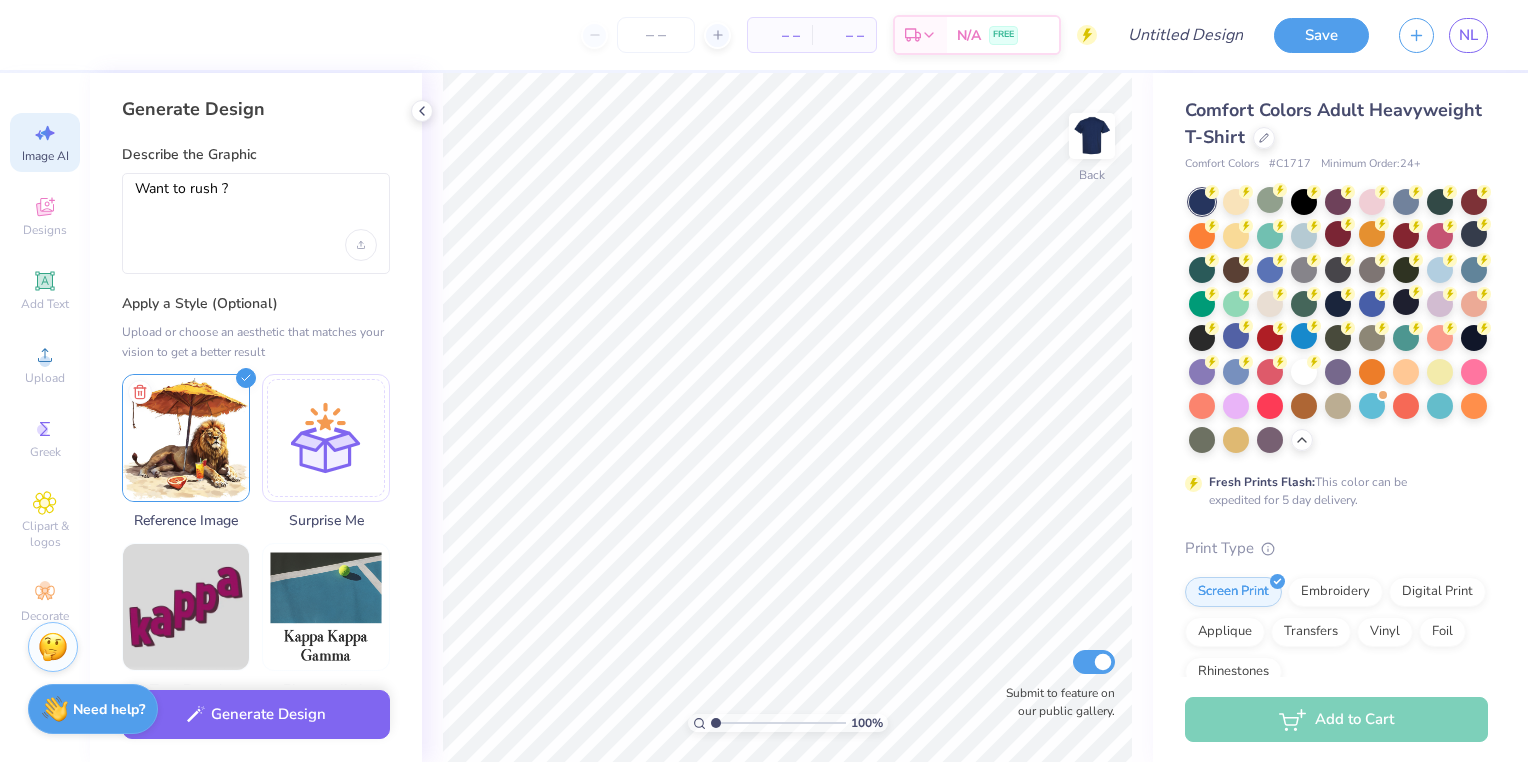 click on "Want to rush ?" at bounding box center (256, 223) 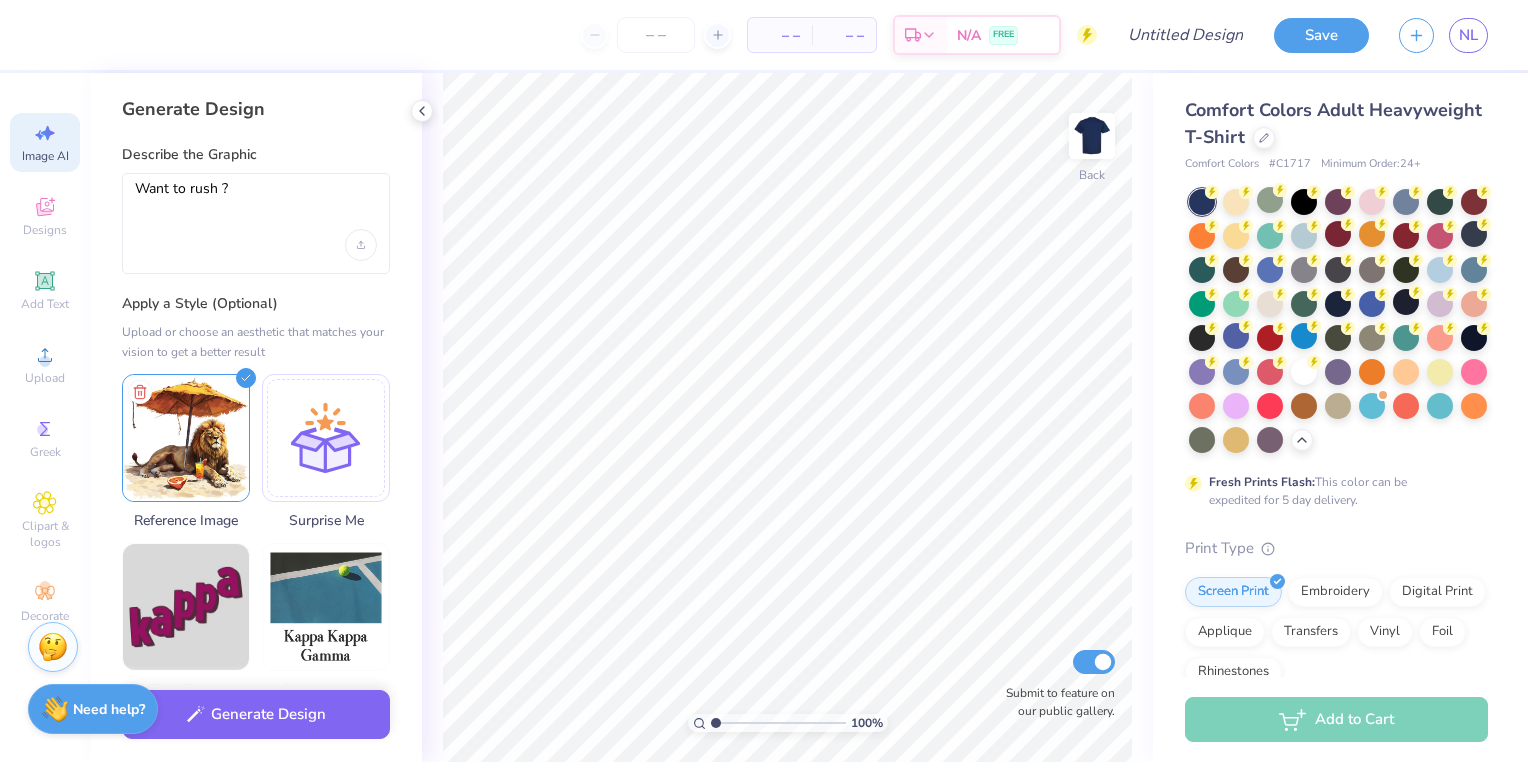 click on "Want to rush ?" at bounding box center (256, 223) 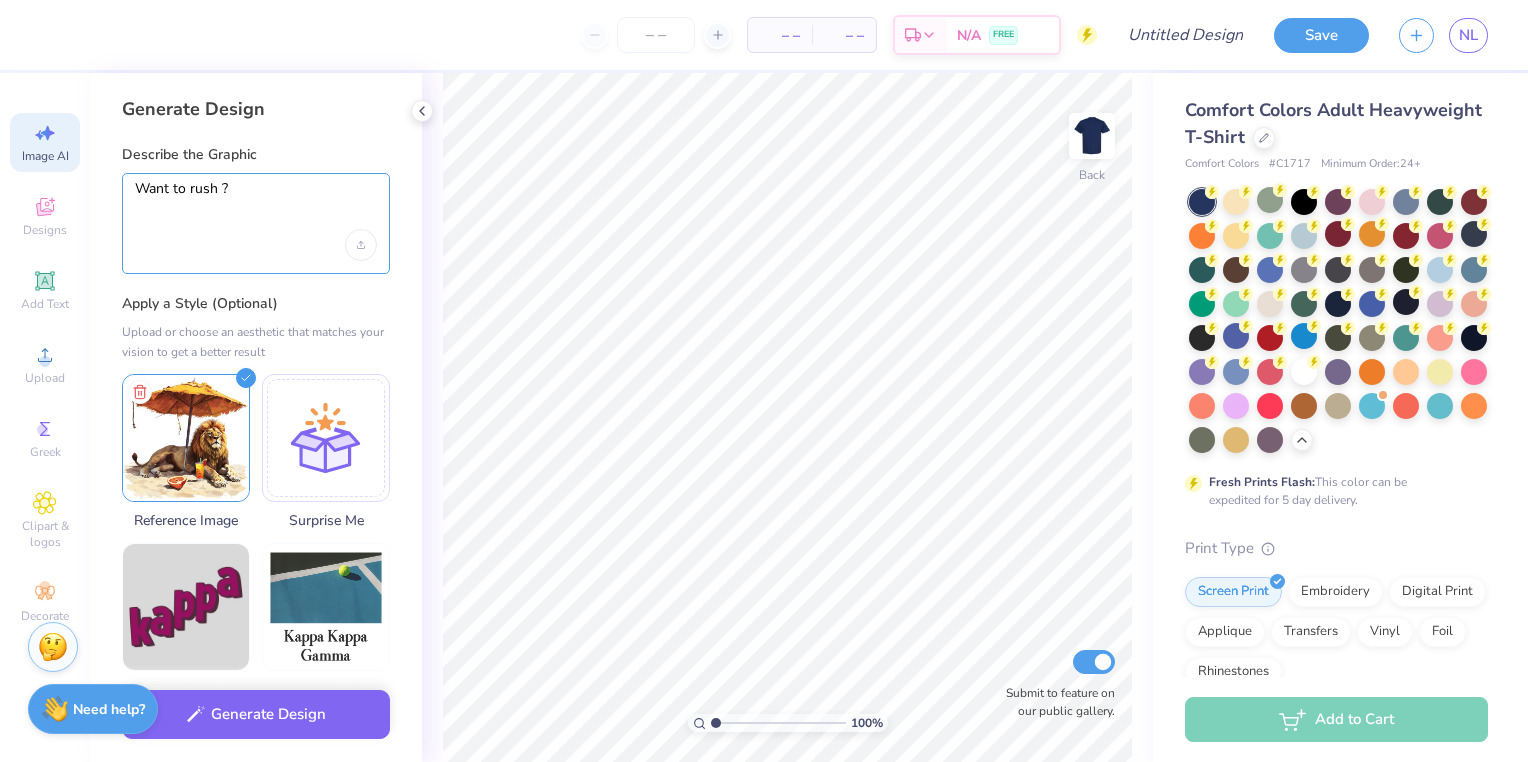 drag, startPoint x: 244, startPoint y: 192, endPoint x: -4, endPoint y: 191, distance: 248.00201 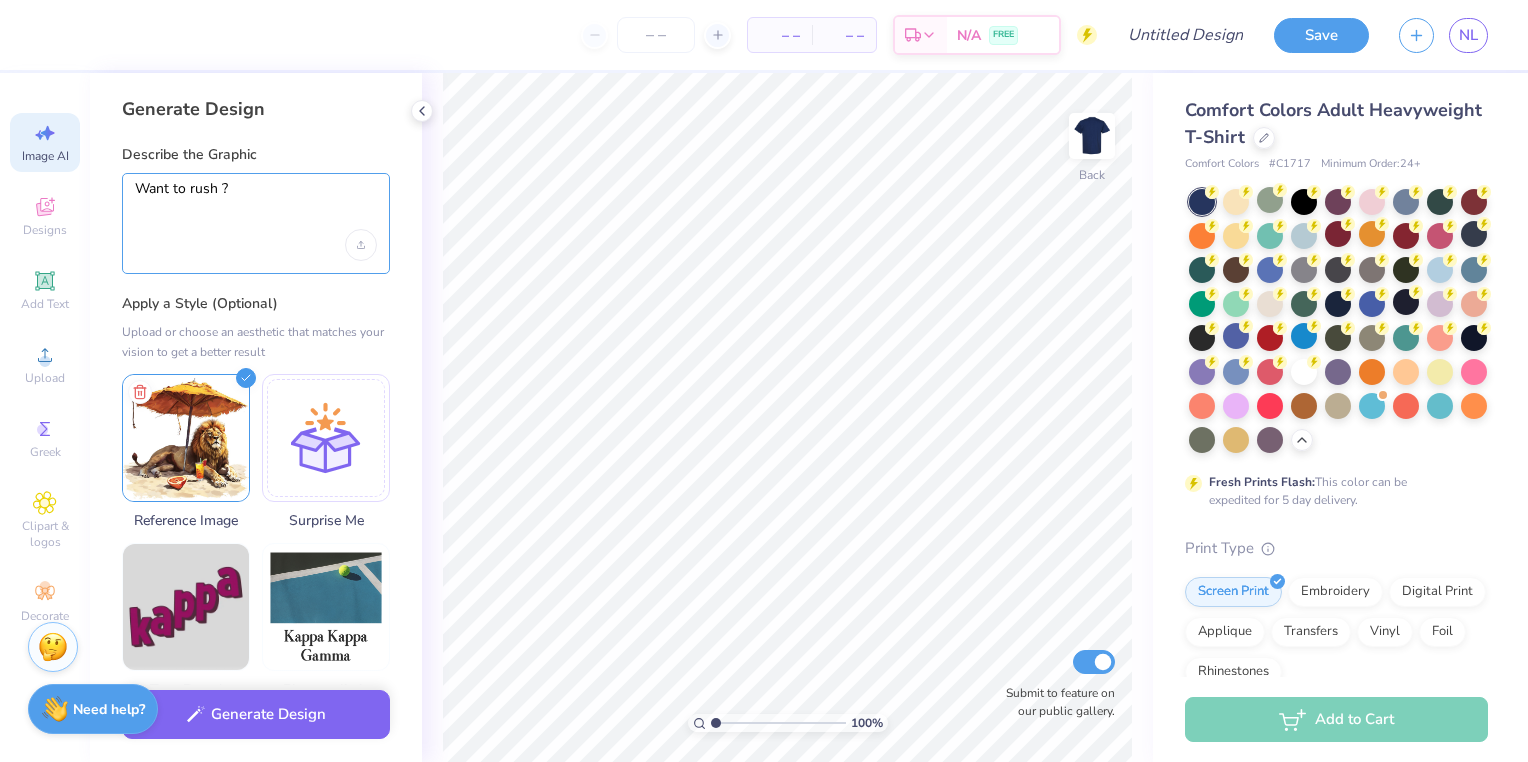 type on "\" 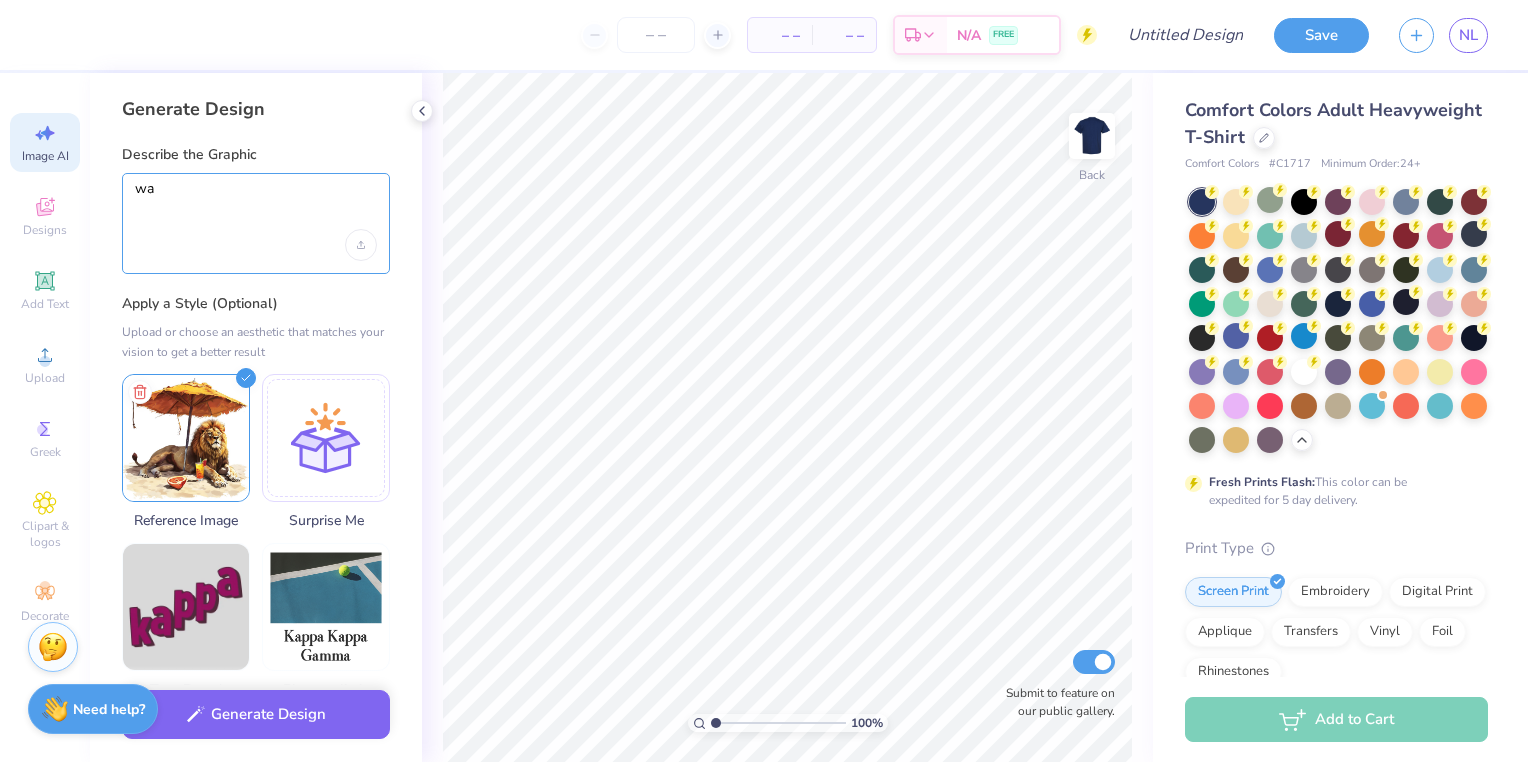 type on "w" 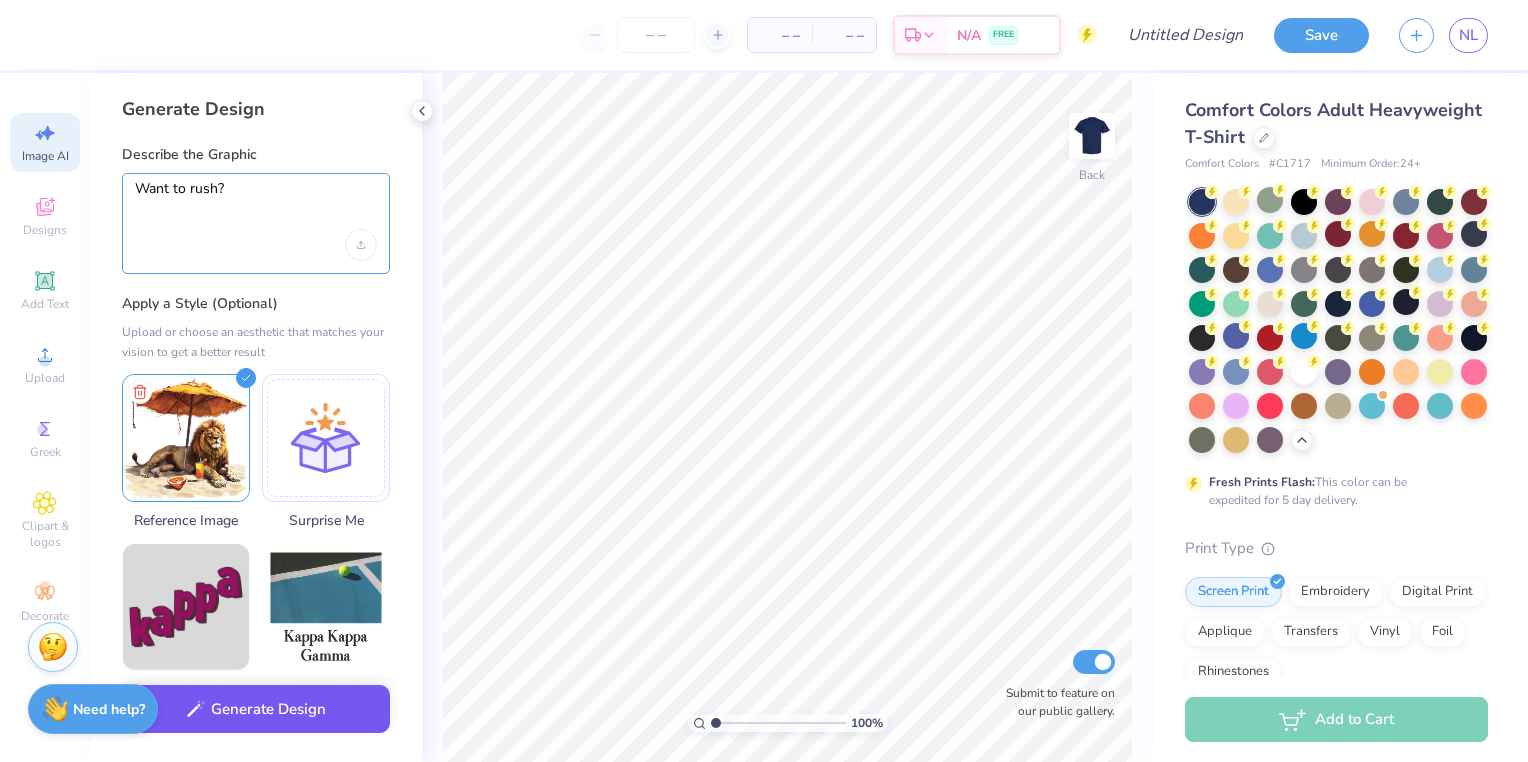 type on "Want to rush?" 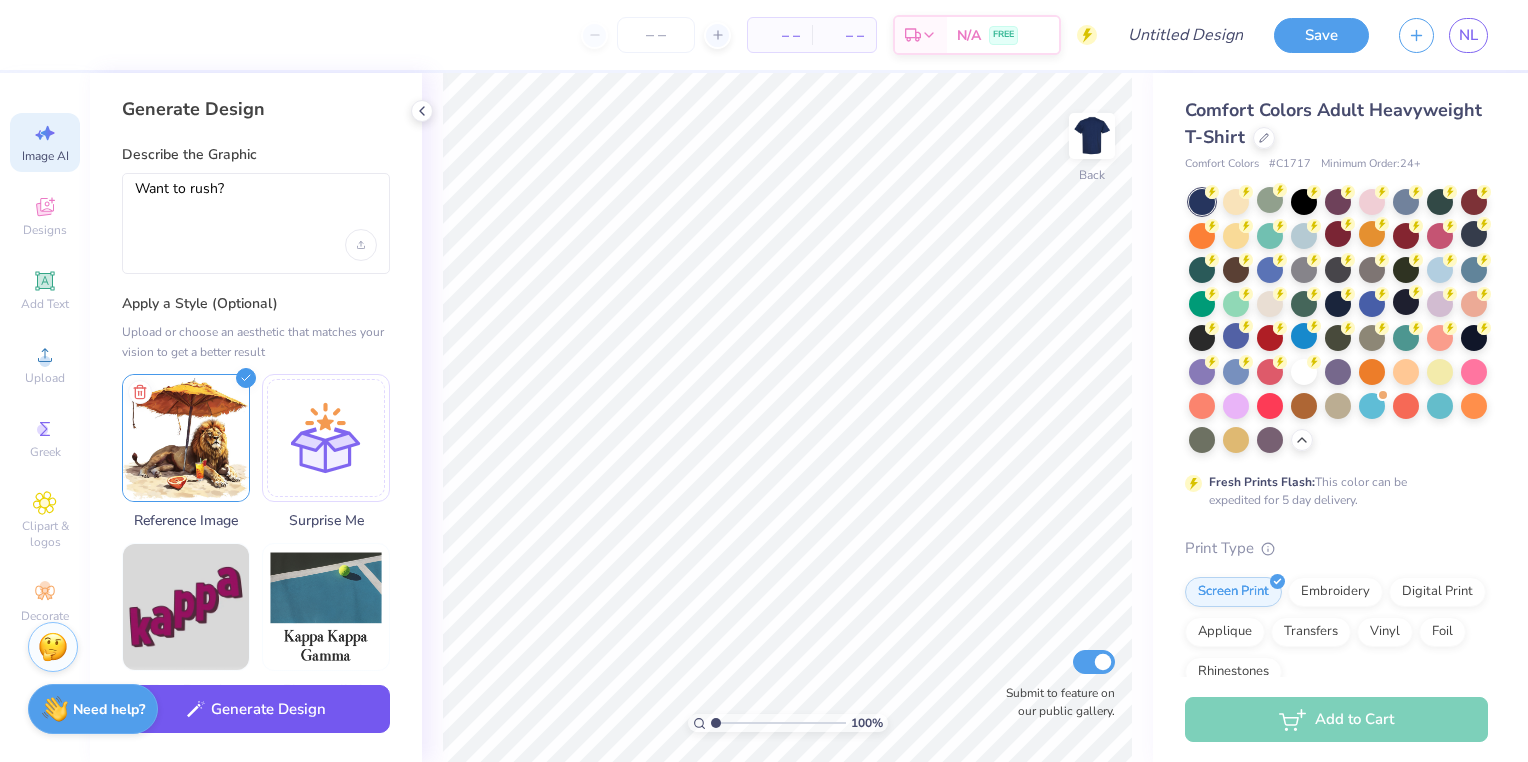 click on "Generate Design" at bounding box center (256, 709) 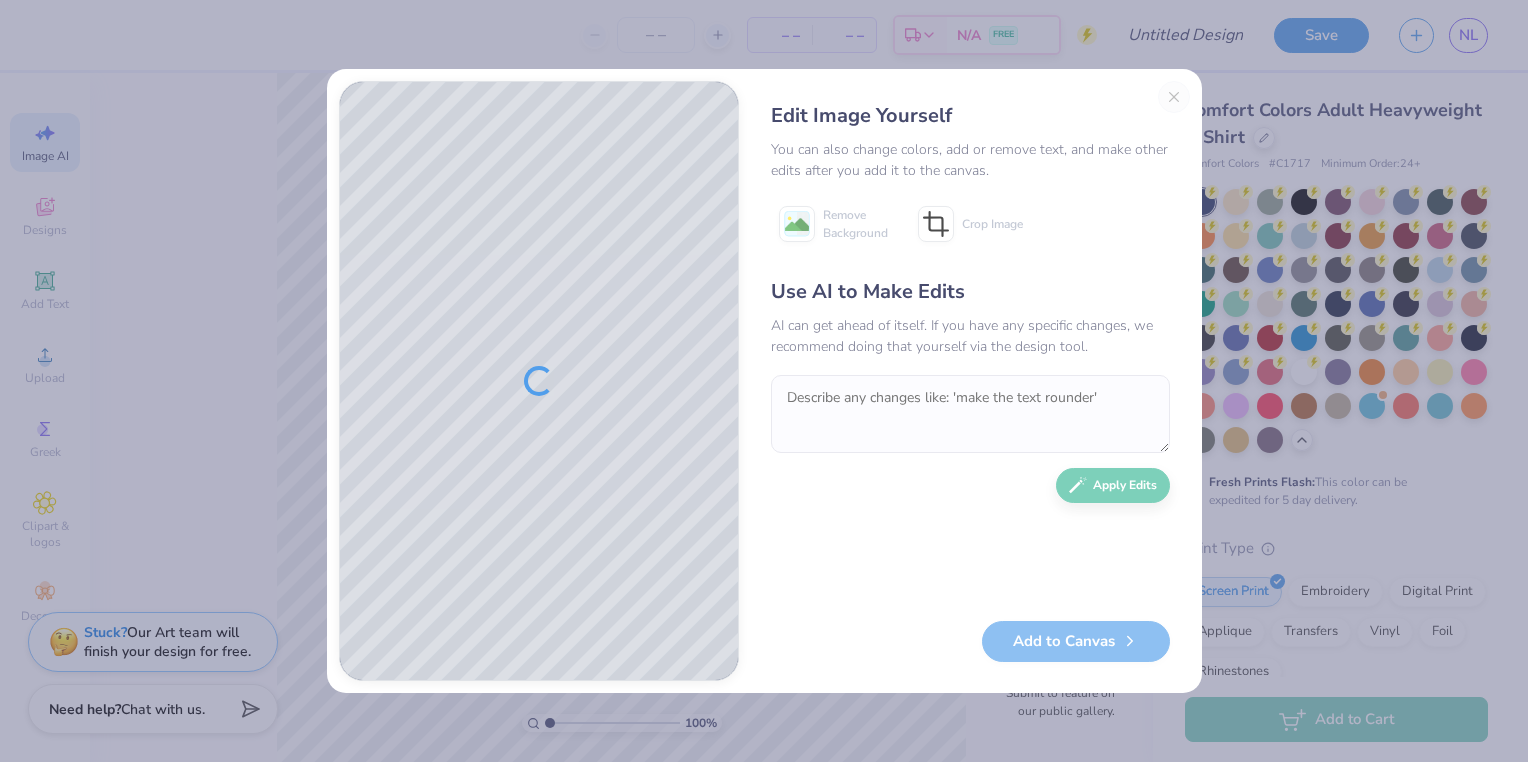 scroll, scrollTop: 0, scrollLeft: 0, axis: both 